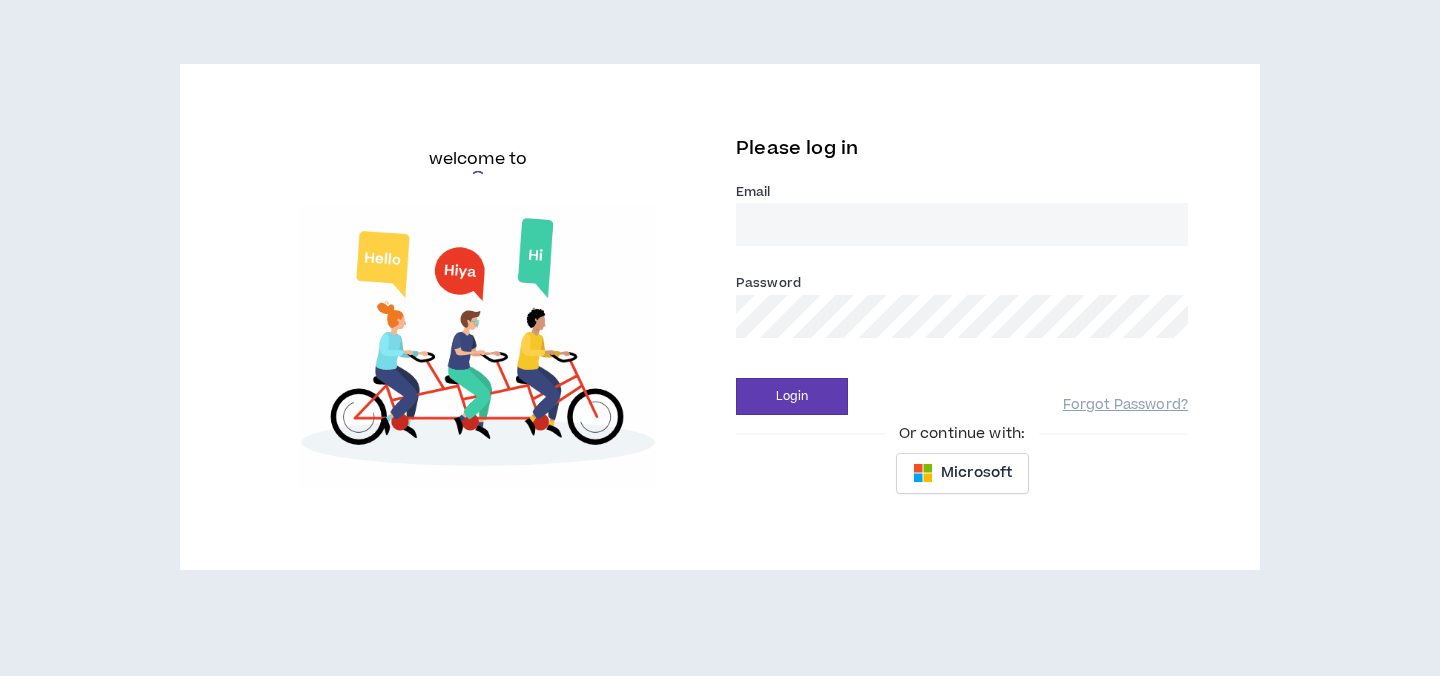 scroll, scrollTop: 0, scrollLeft: 0, axis: both 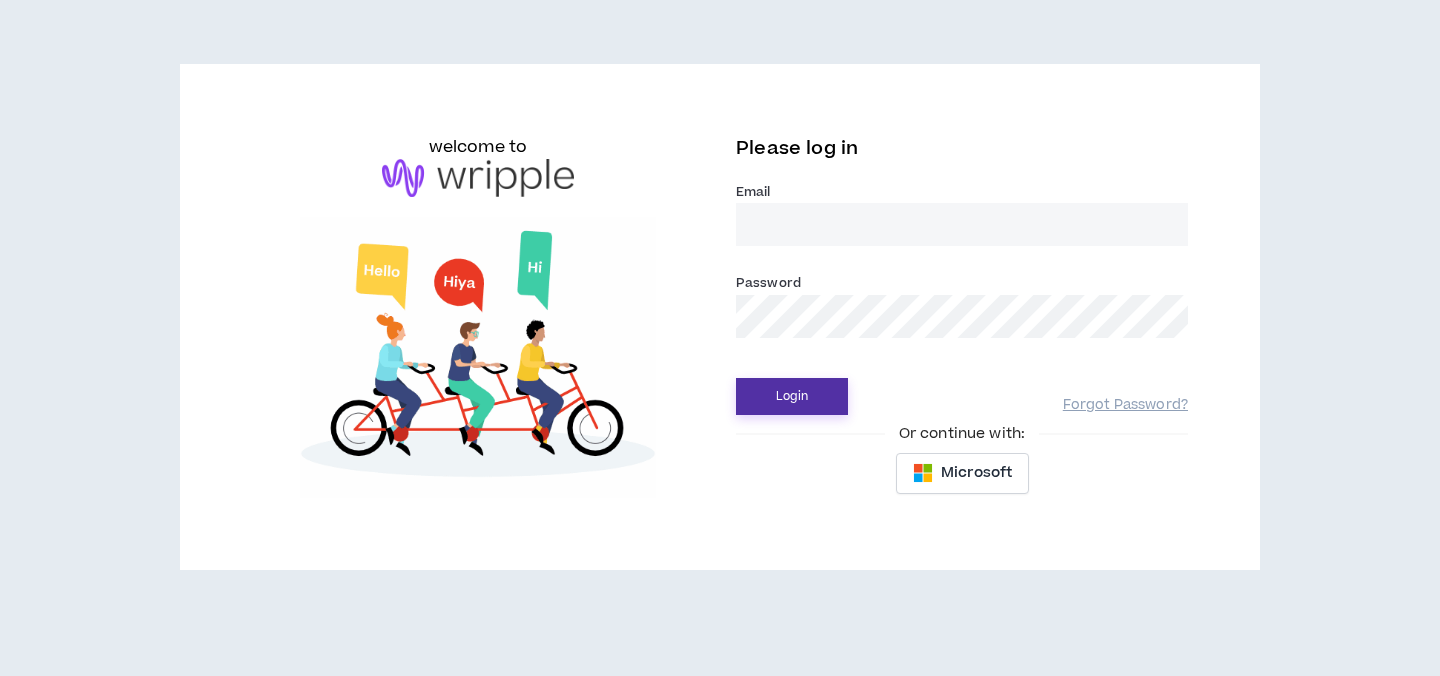 type on "[EMAIL]@[EXAMPLE.COM]" 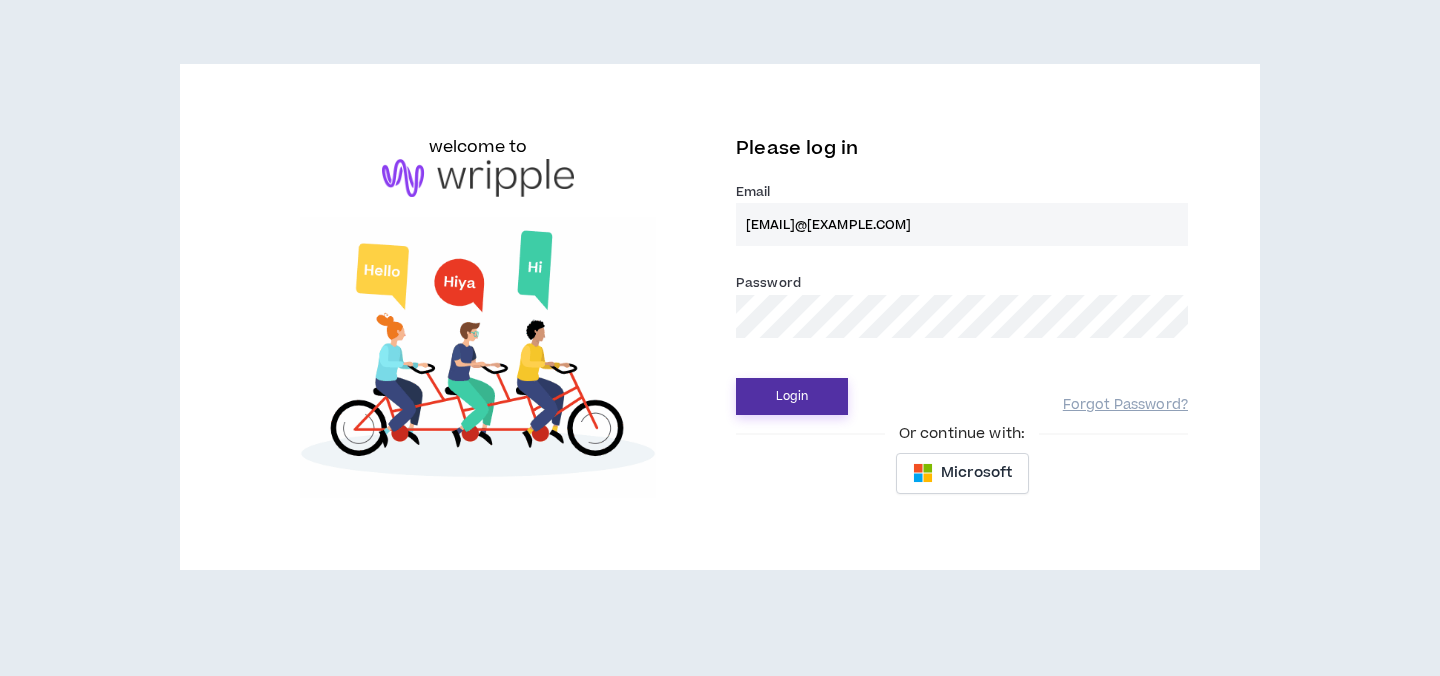 click on "Login" at bounding box center (792, 396) 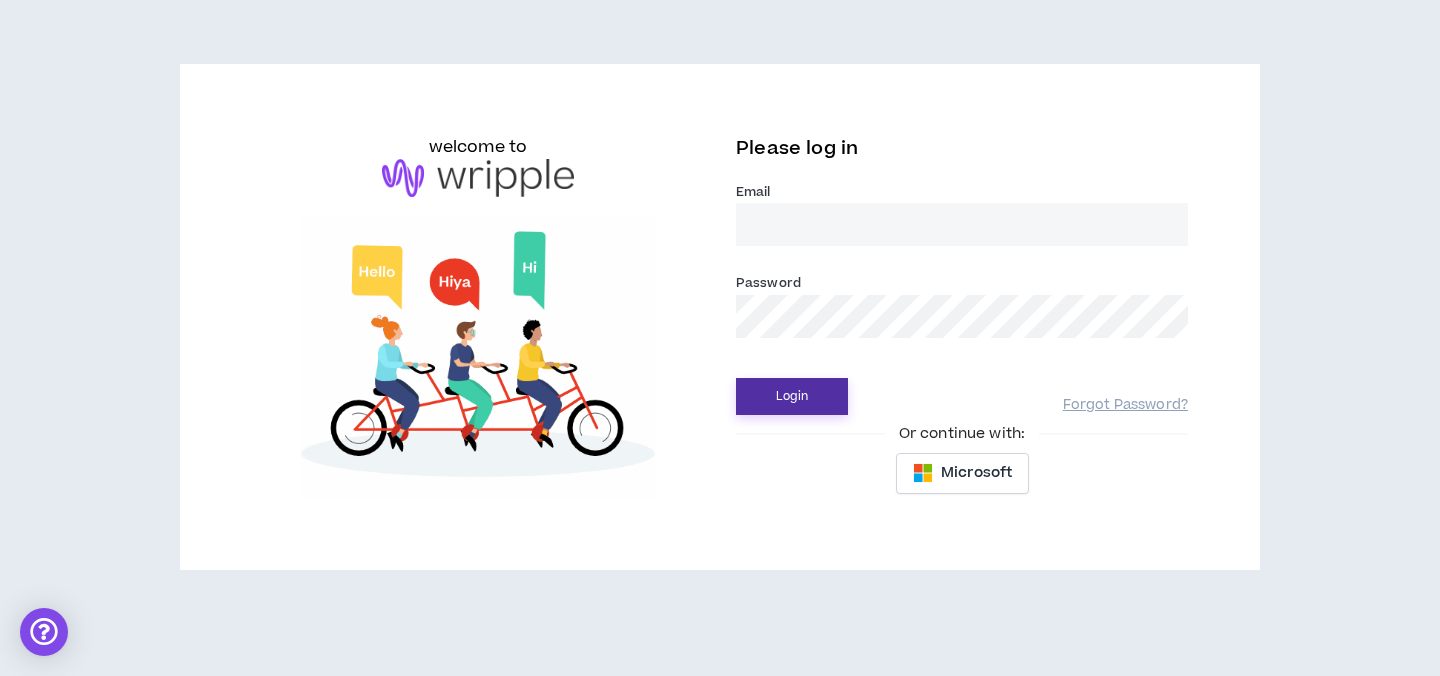 type on "[EMAIL]@[EXAMPLE.COM]" 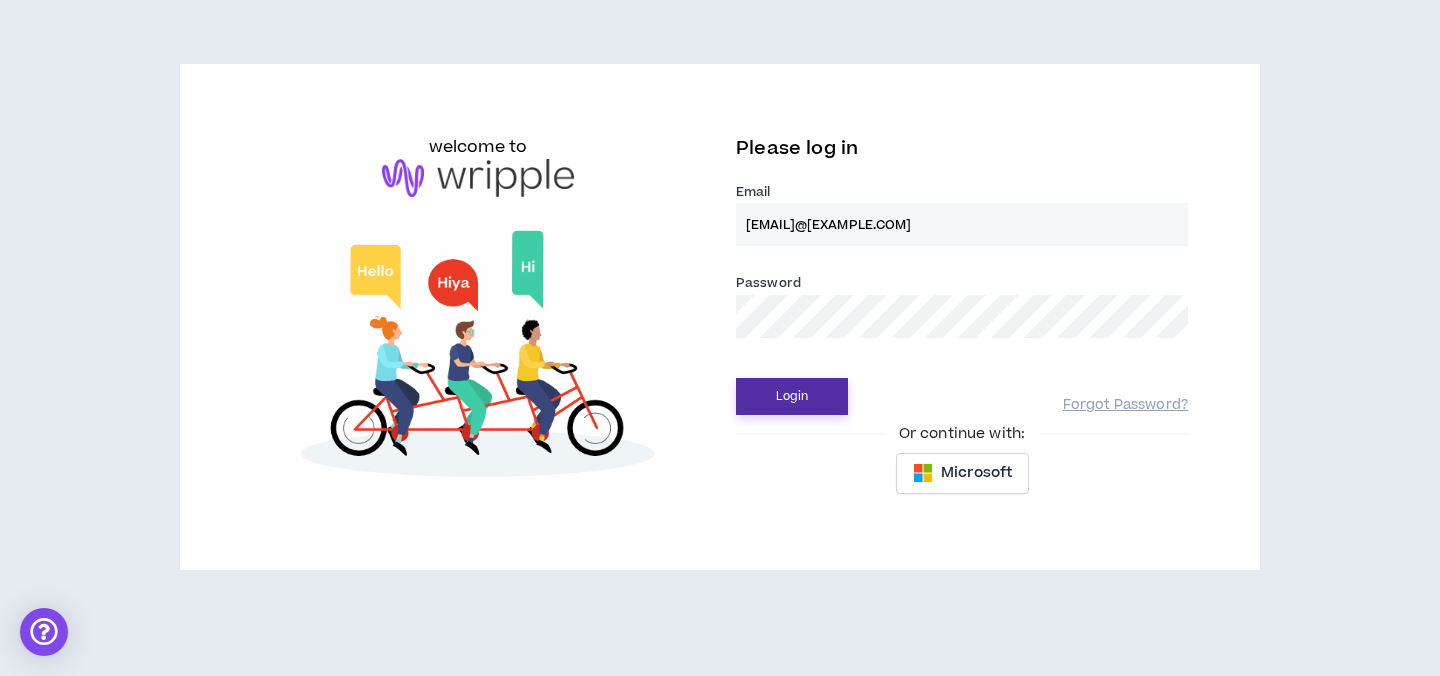 click on "Login" at bounding box center (792, 396) 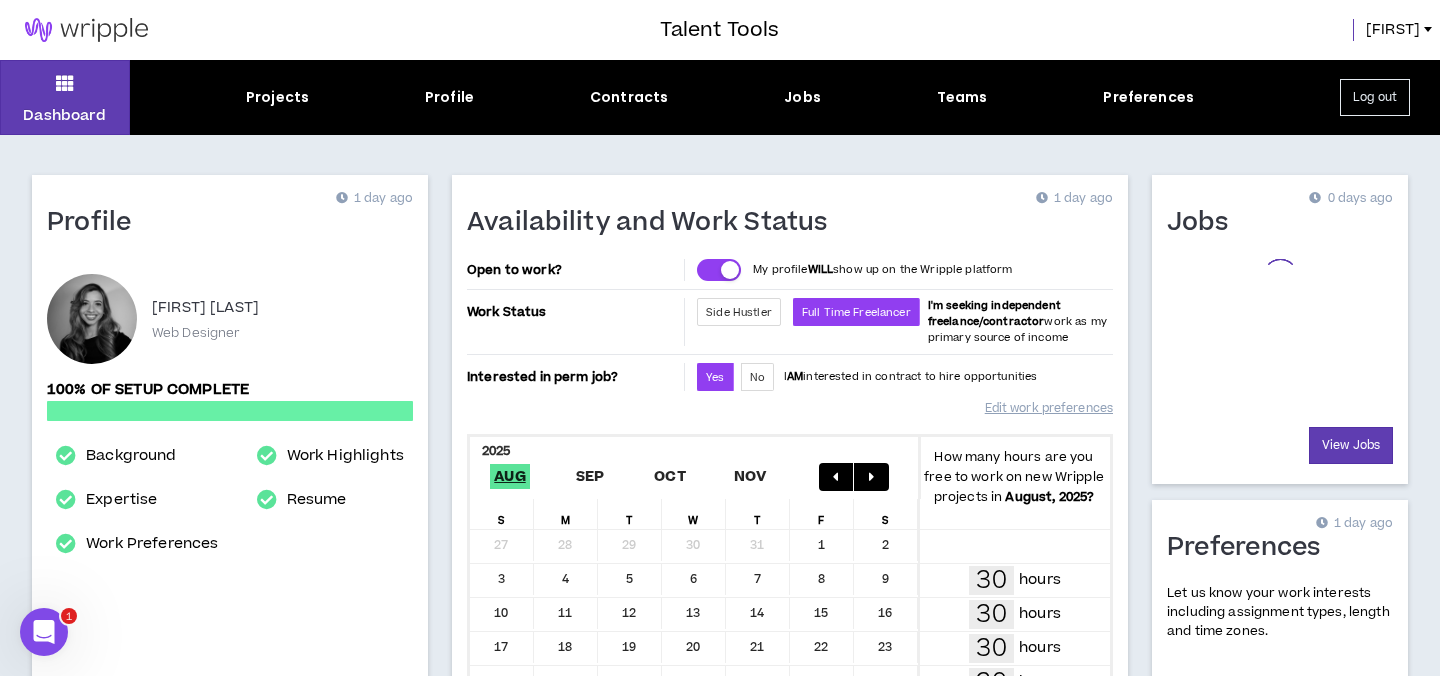 scroll, scrollTop: 0, scrollLeft: 0, axis: both 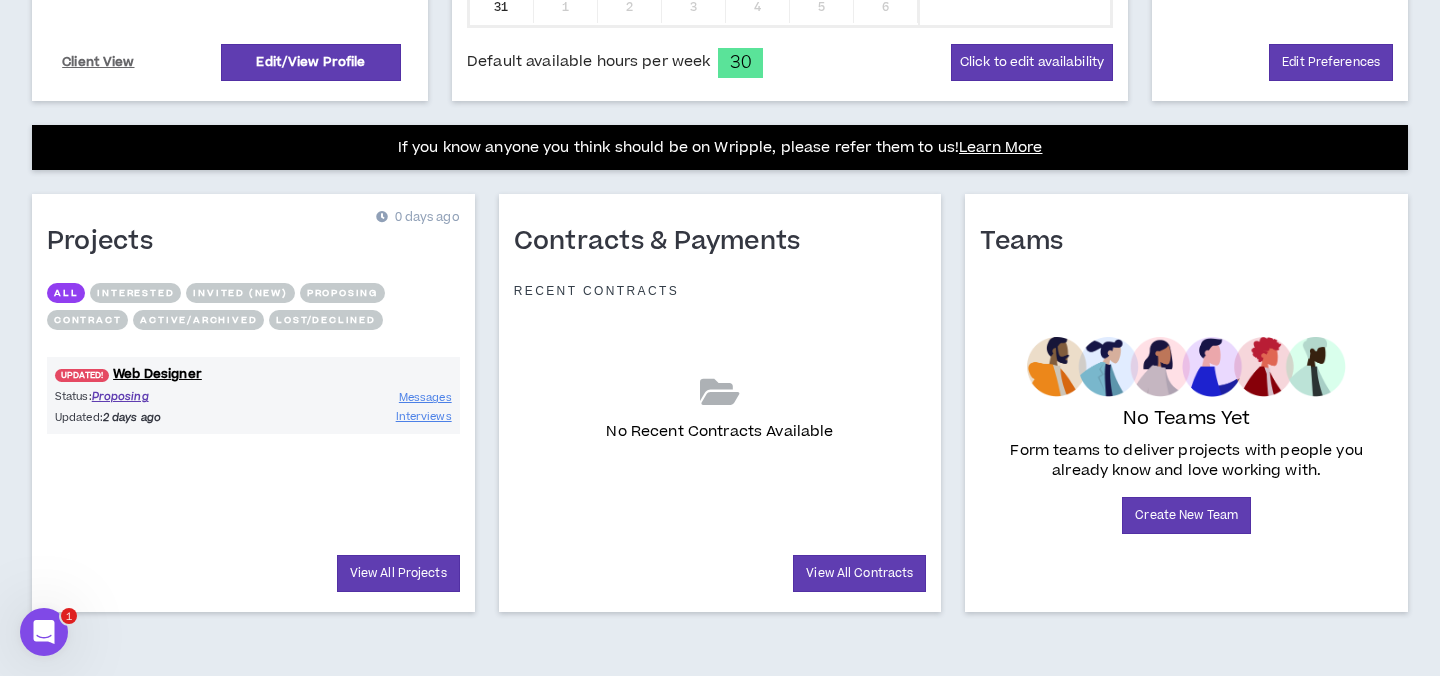 click on "Proposing" at bounding box center [120, 396] 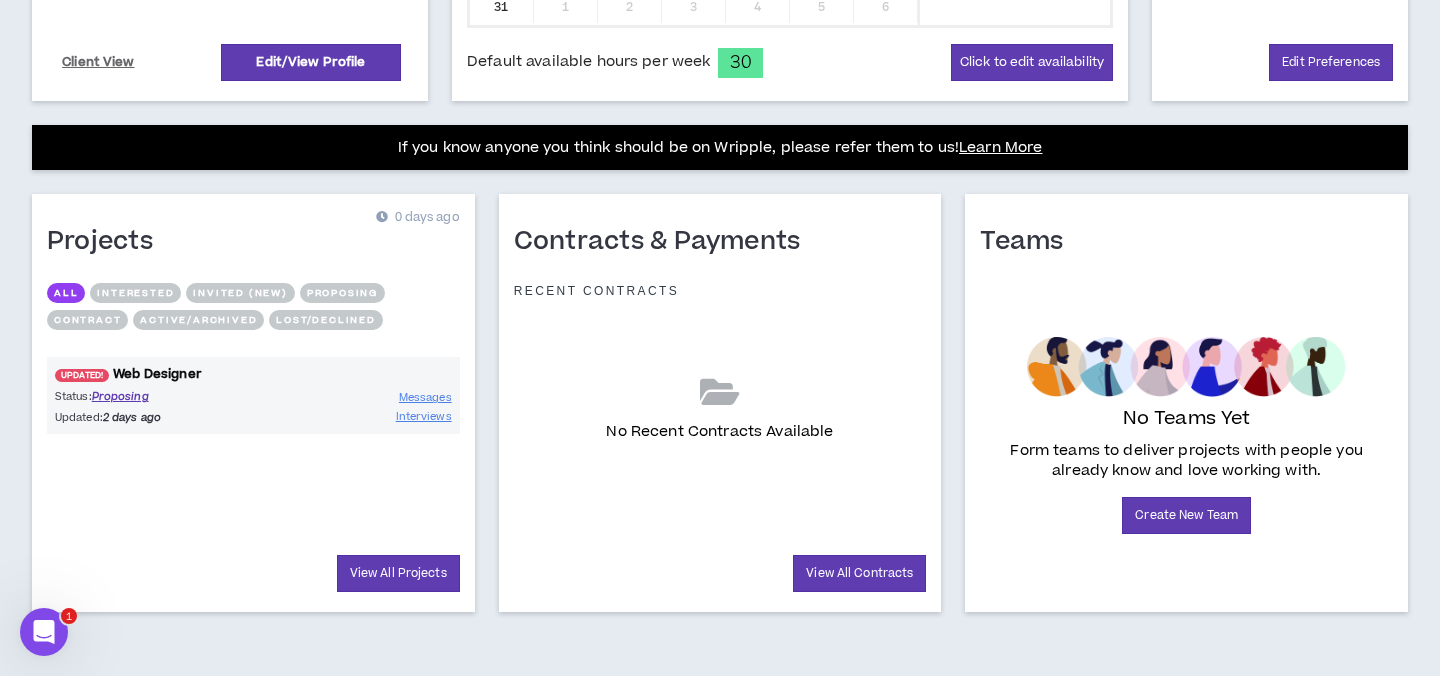 click on "UPDATED! Web Designer" at bounding box center [253, 374] 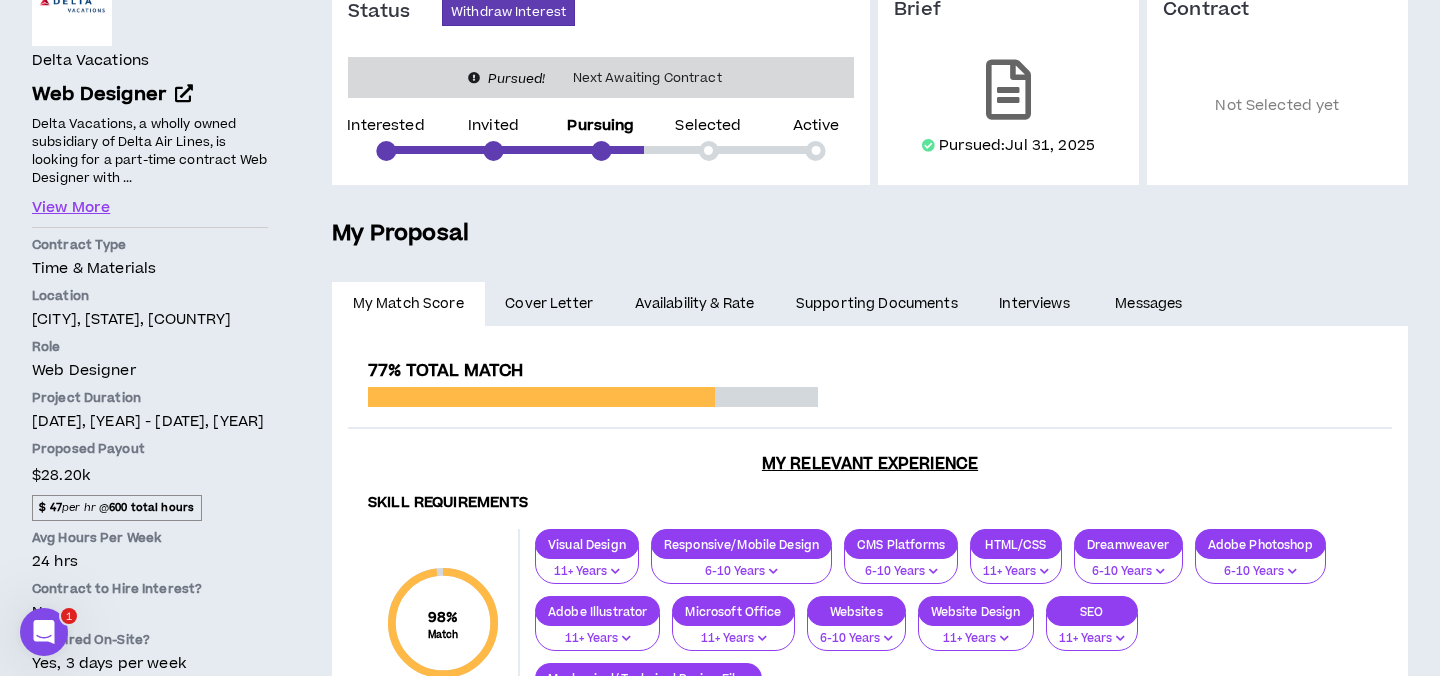 scroll, scrollTop: 186, scrollLeft: 0, axis: vertical 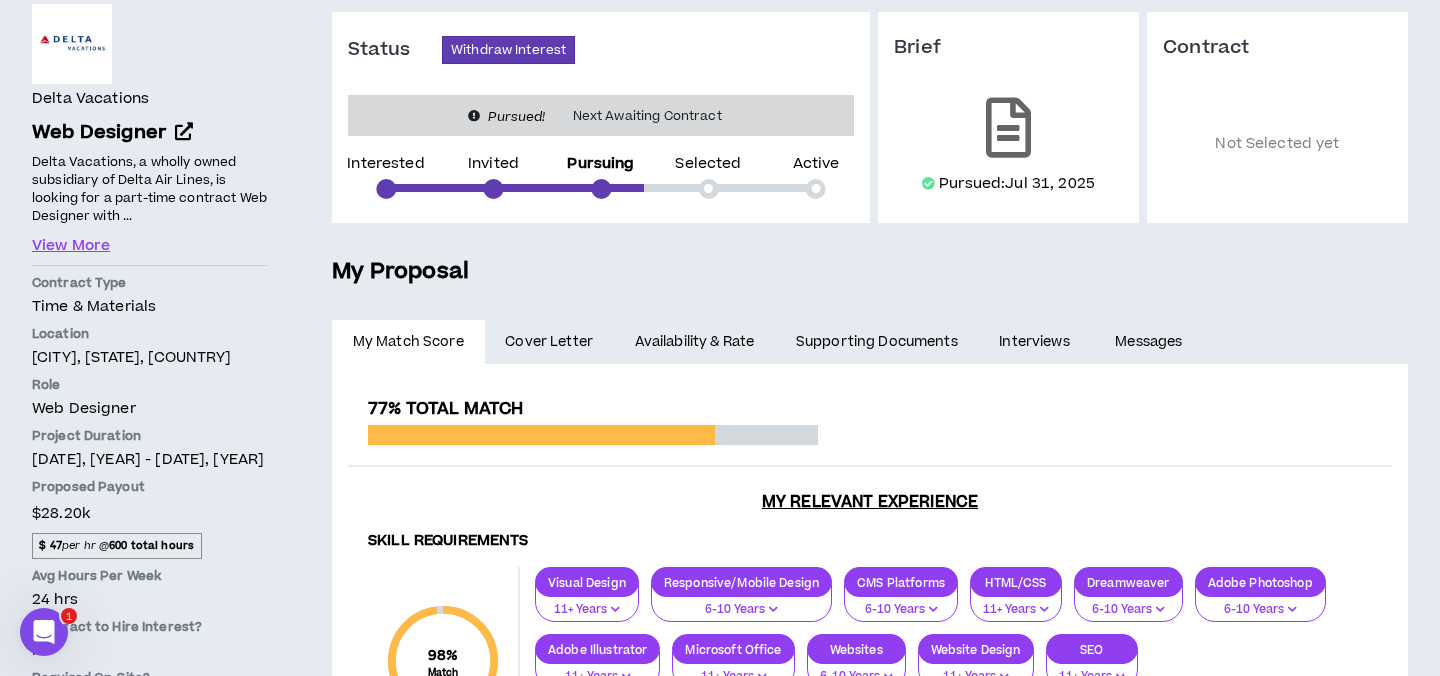 click on "Delta Vacations, a wholly owned subsidiary of Delta Air Lines, is looking for a part-time contract Web Designer with ..." at bounding box center (150, 189) 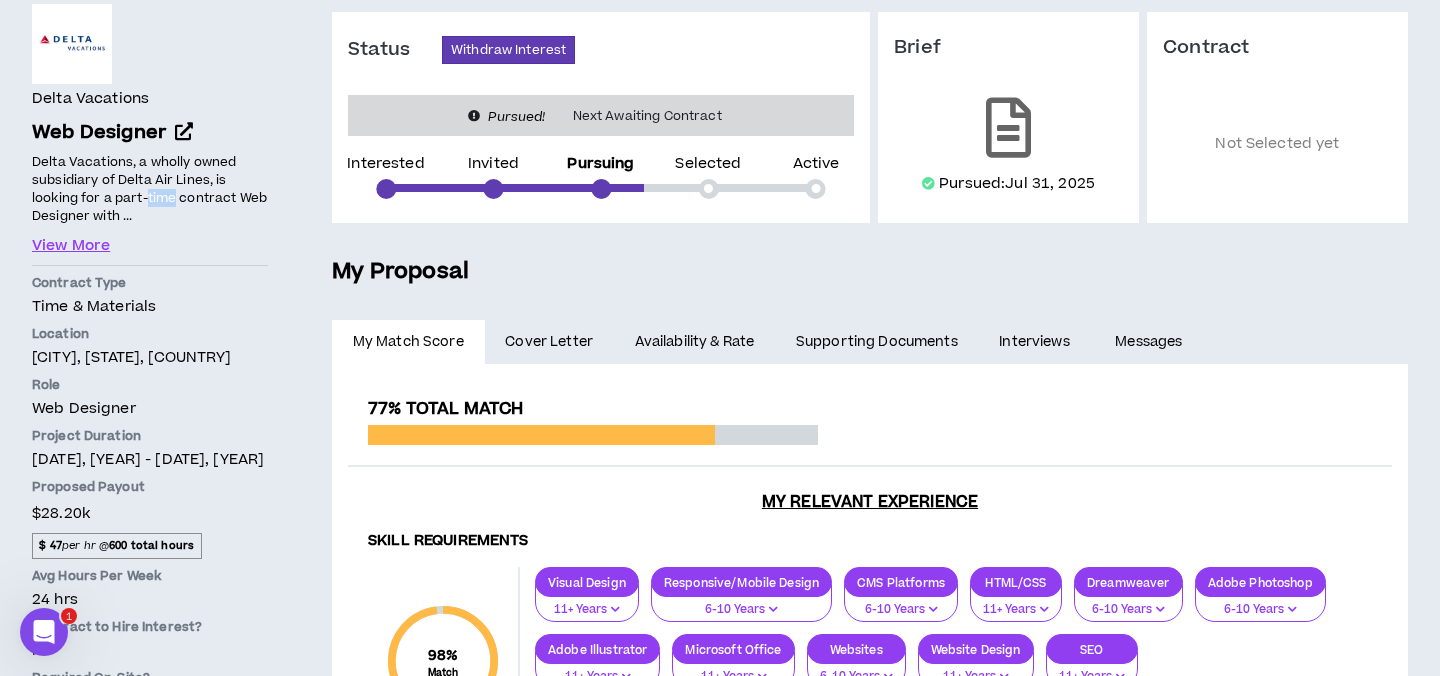 click on "Delta Vacations, a wholly owned subsidiary of Delta Air Lines, is looking for a part-time contract Web Designer with ..." at bounding box center [150, 189] 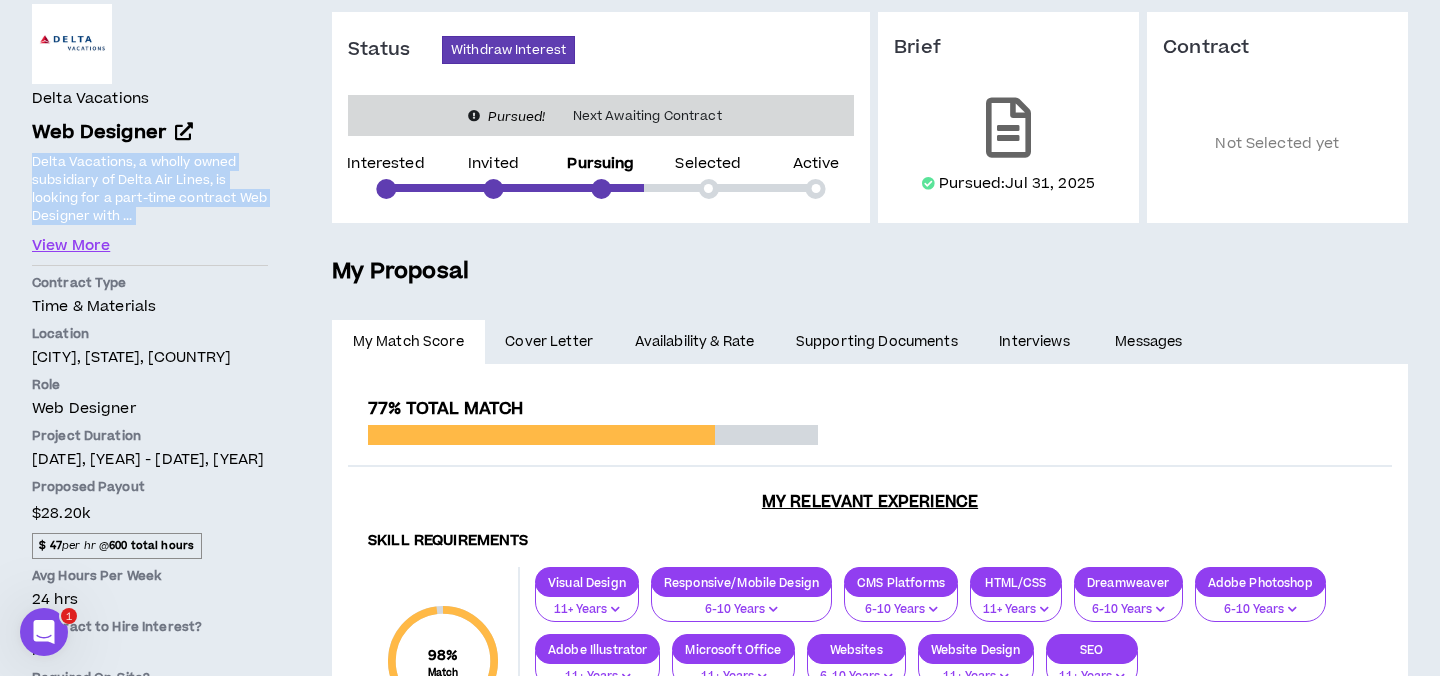 click on "Delta Vacations, a wholly owned subsidiary of Delta Air Lines, is looking for a part-time contract Web Designer with ..." at bounding box center [150, 189] 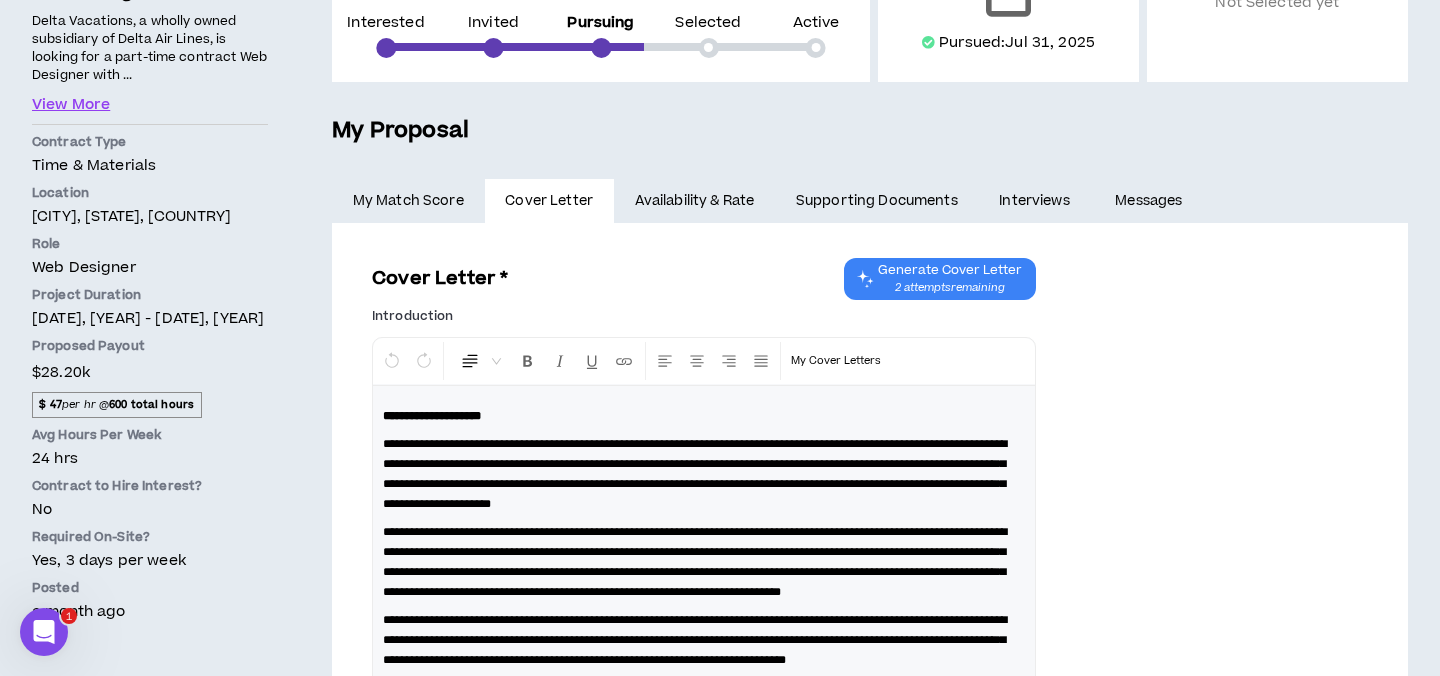 scroll, scrollTop: 340, scrollLeft: 0, axis: vertical 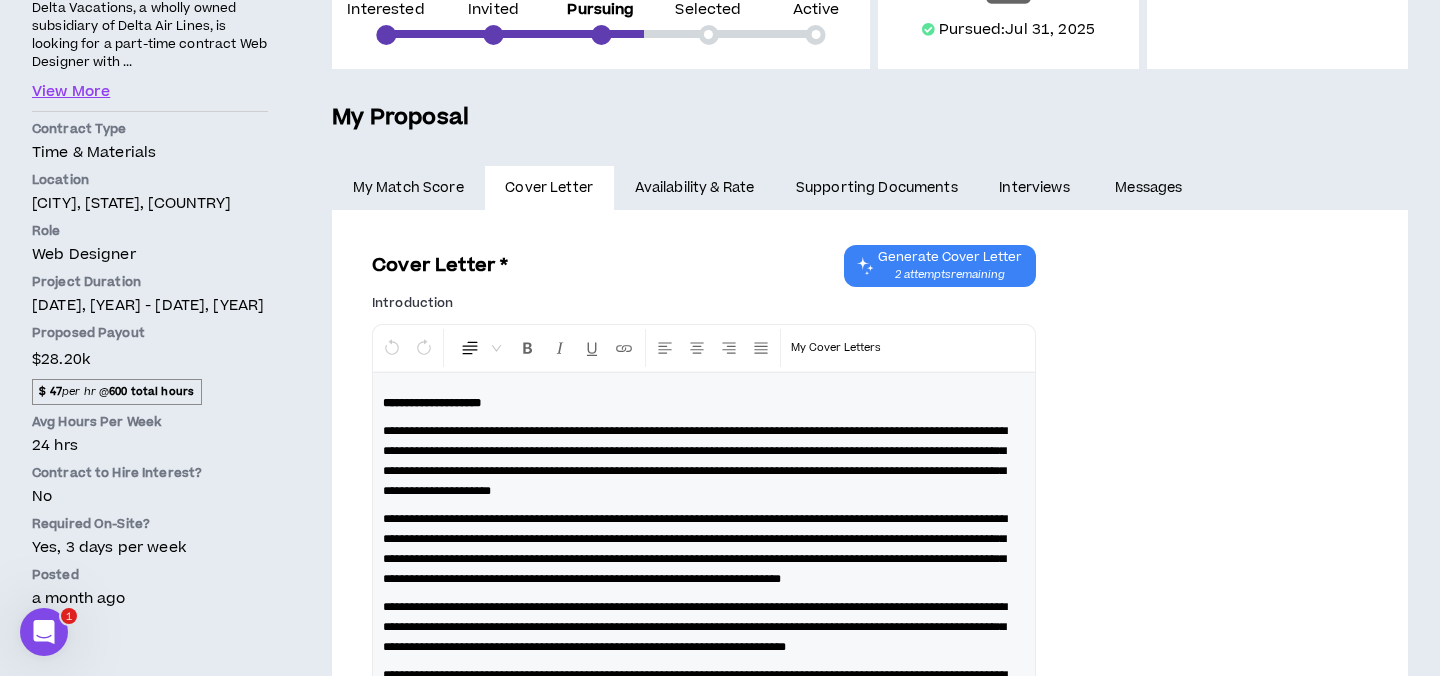 click on "Availability & Rate" at bounding box center (694, 188) 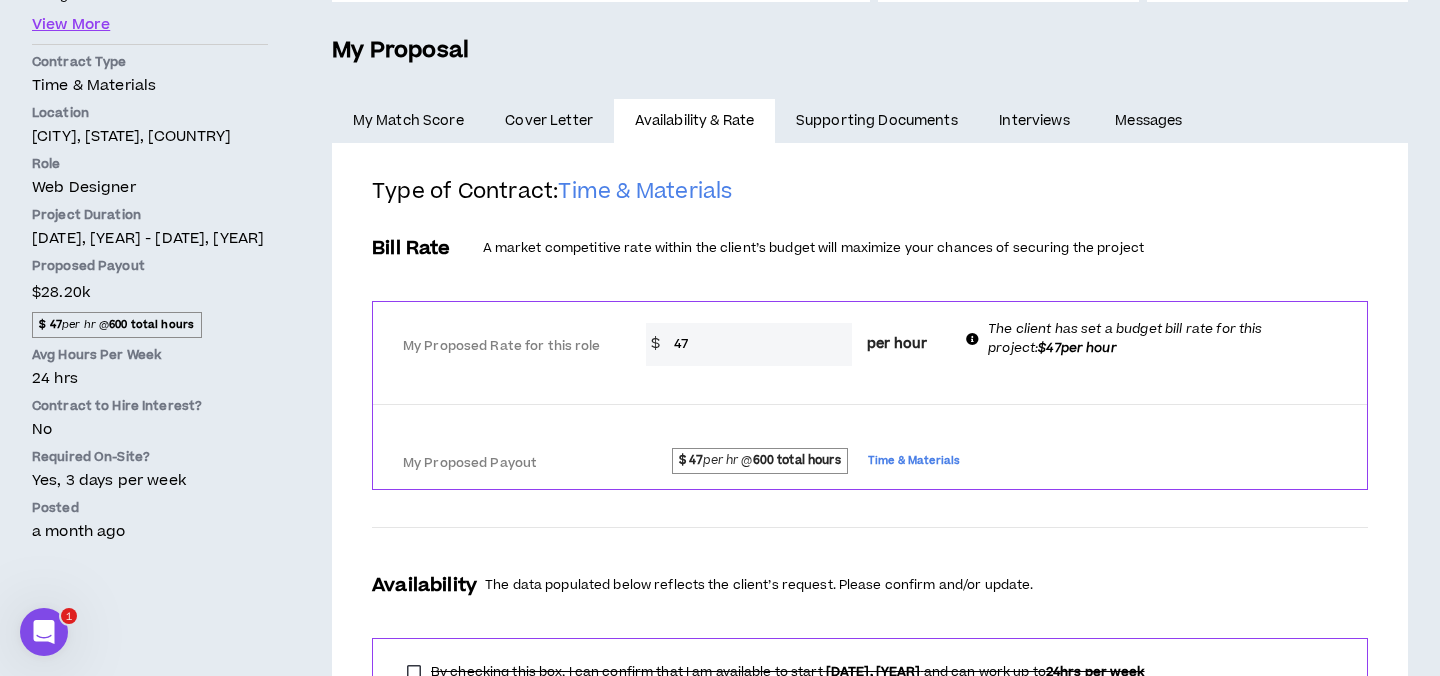 scroll, scrollTop: 619, scrollLeft: 0, axis: vertical 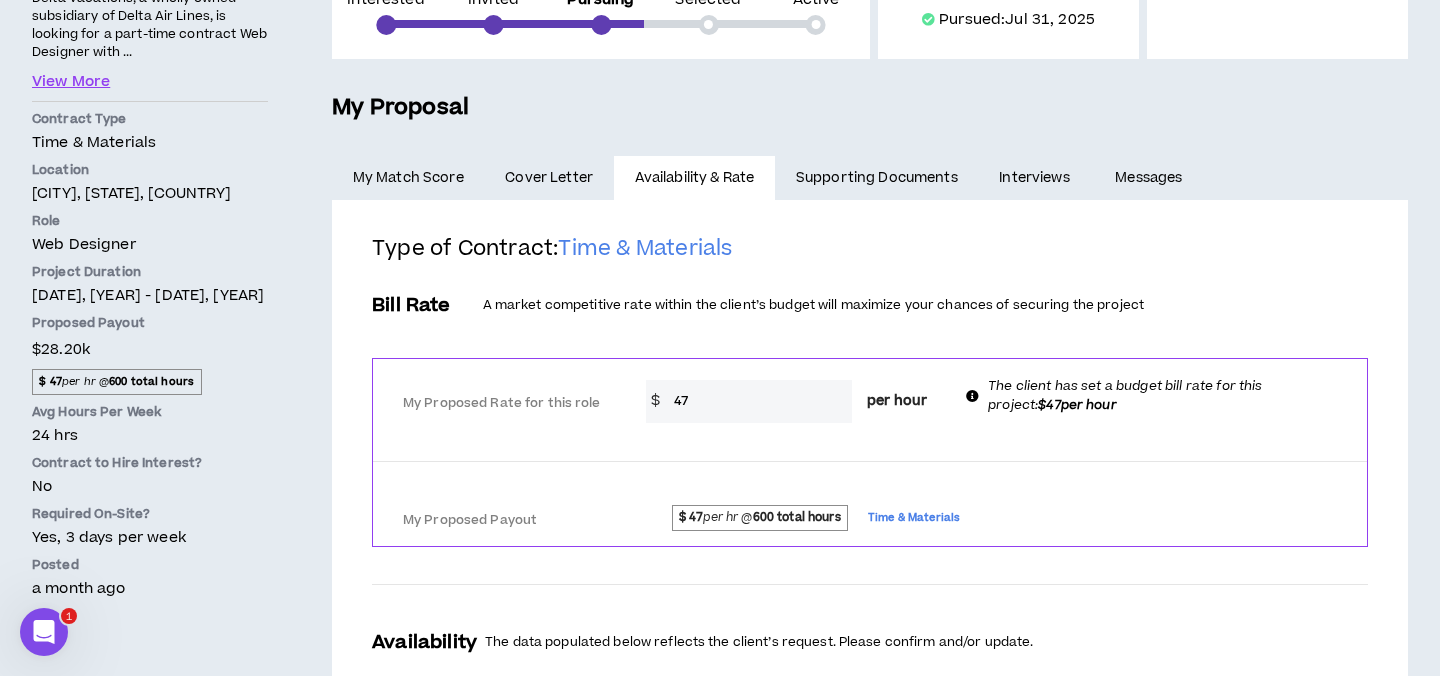 click on "Supporting Documents" at bounding box center [876, 178] 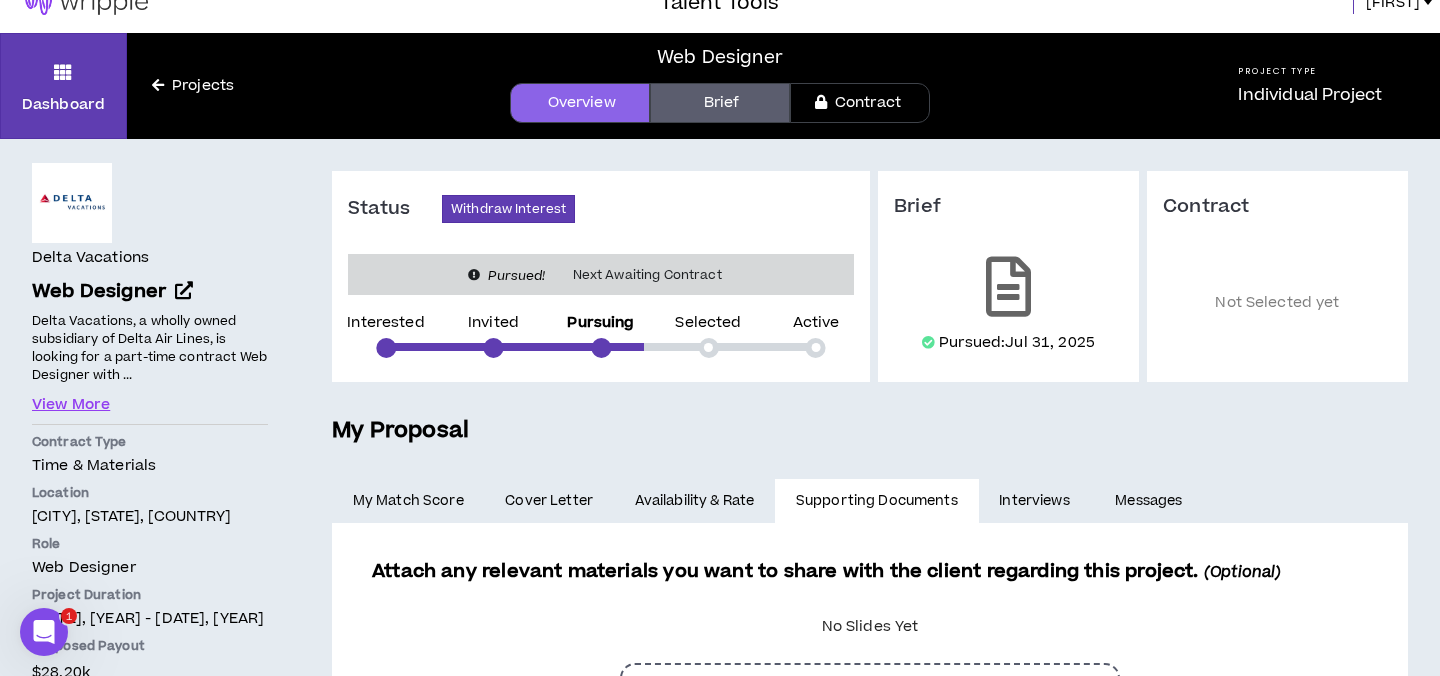 scroll, scrollTop: 0, scrollLeft: 0, axis: both 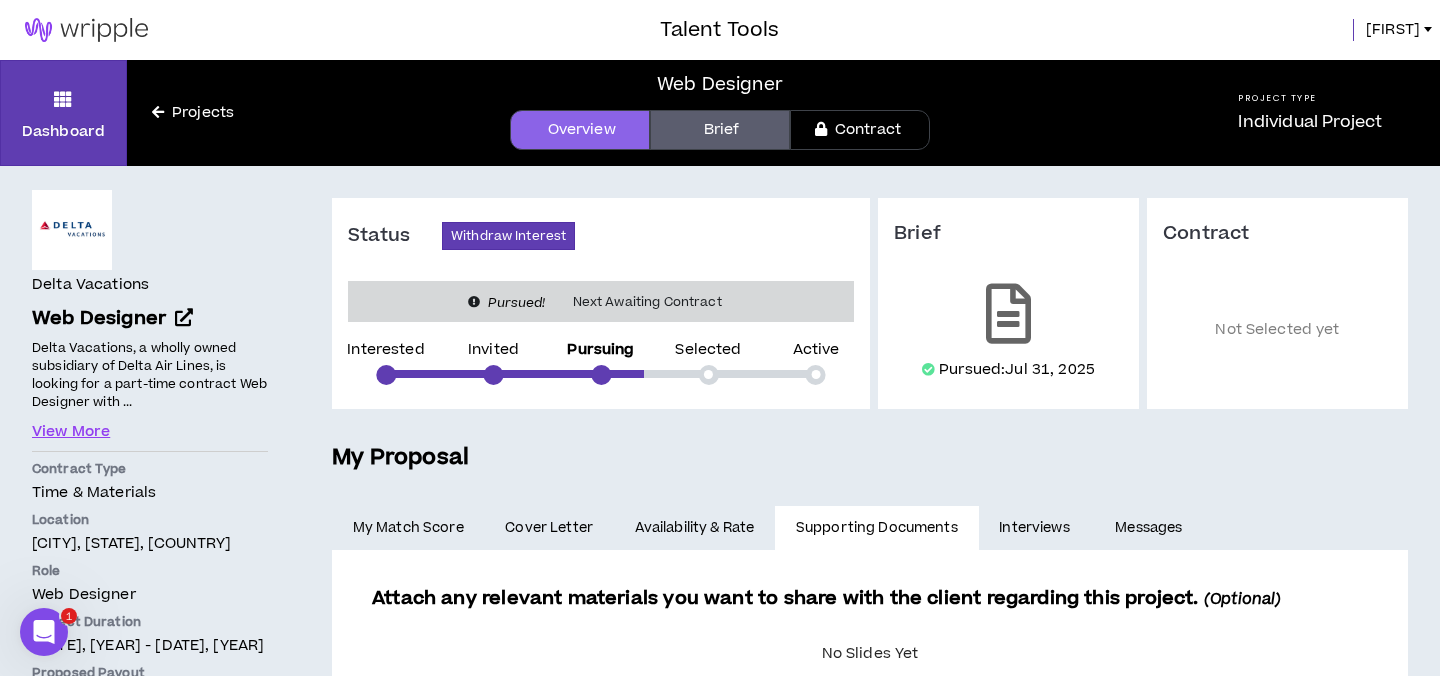 click on "Brief" at bounding box center [720, 130] 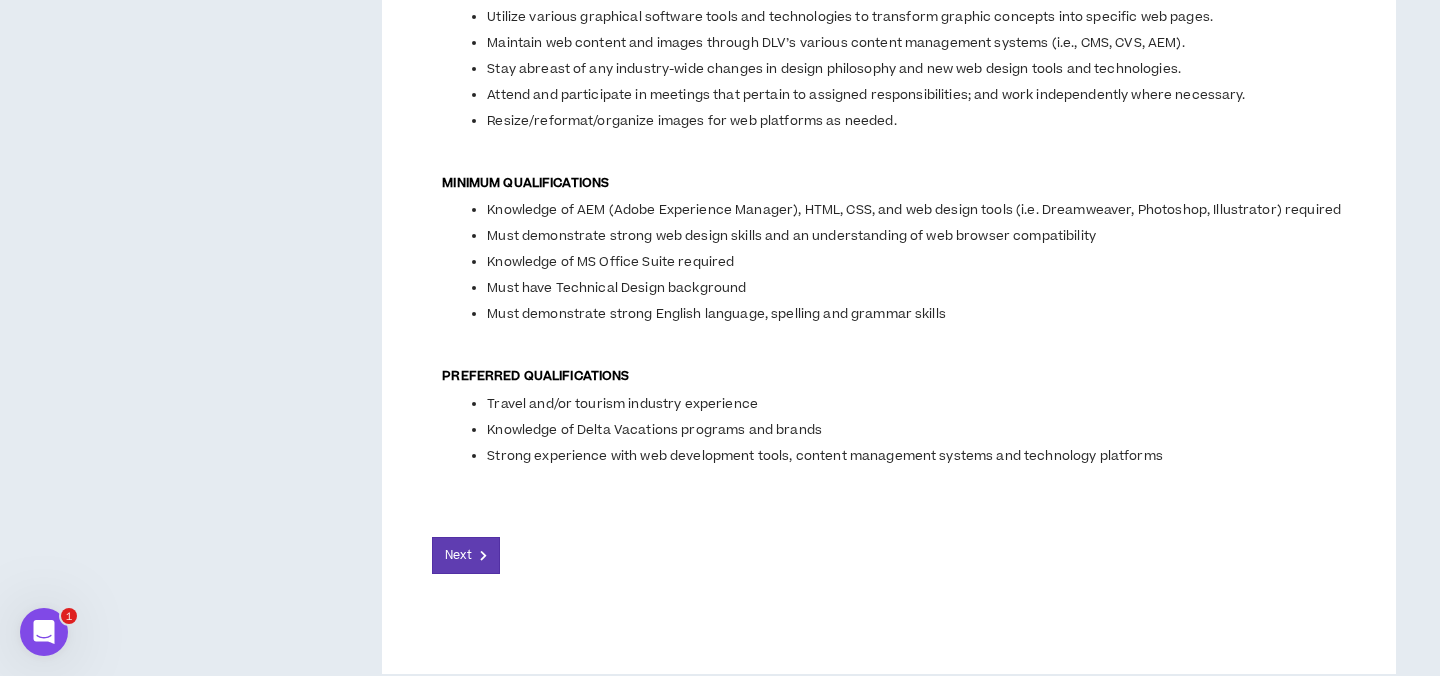 scroll, scrollTop: 264, scrollLeft: 0, axis: vertical 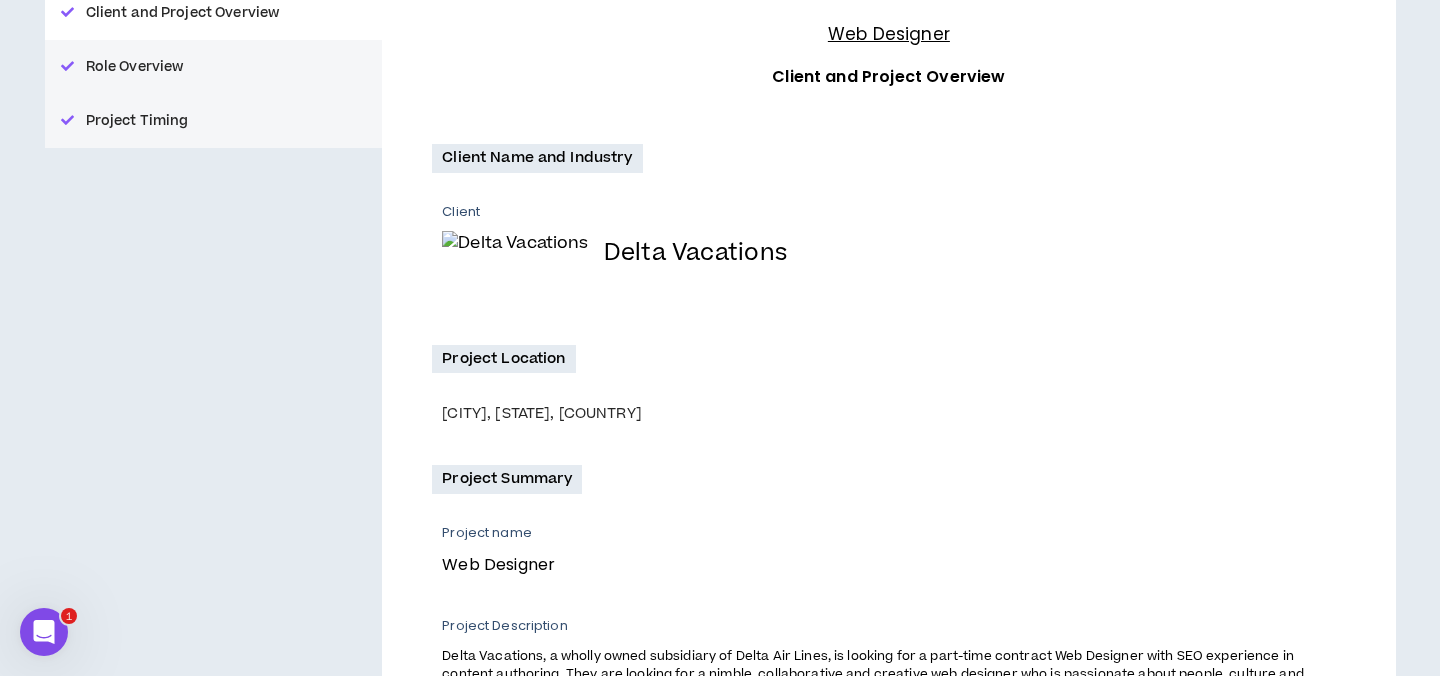 click on "Role Overview" at bounding box center [214, 67] 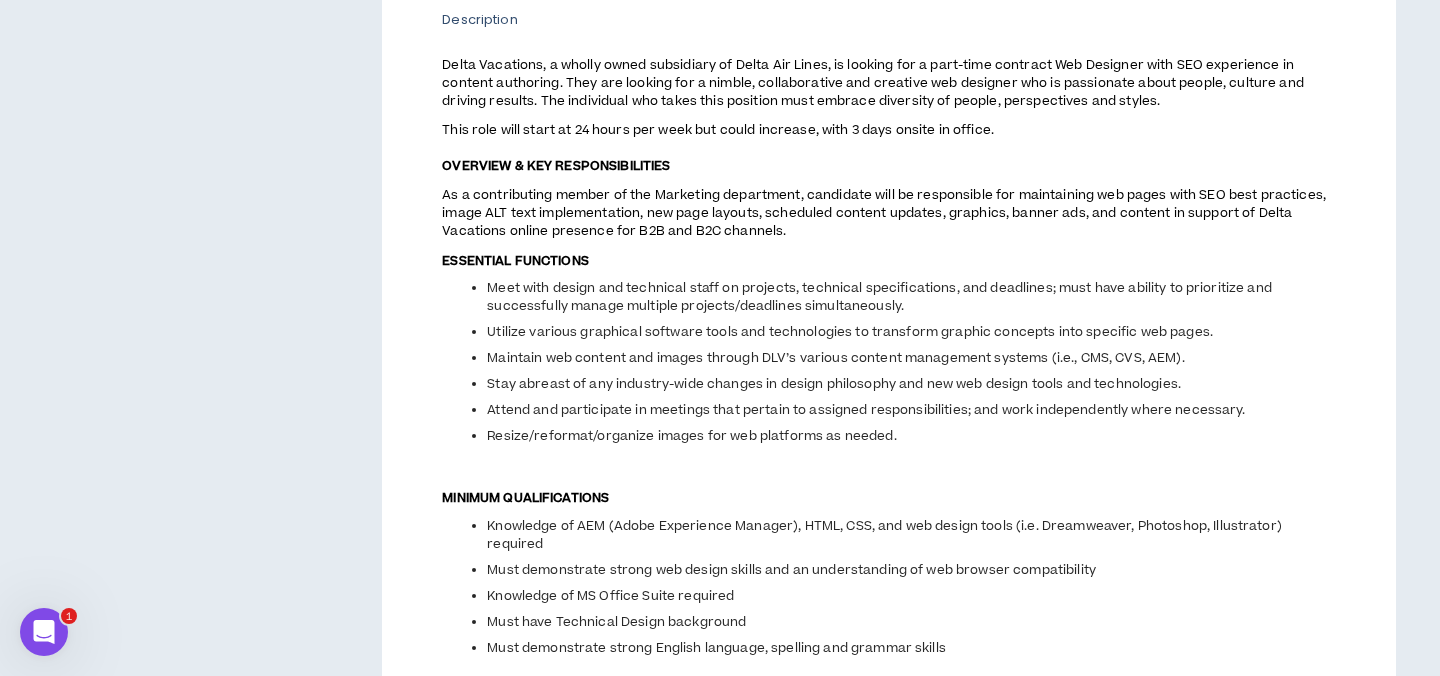 scroll, scrollTop: 0, scrollLeft: 0, axis: both 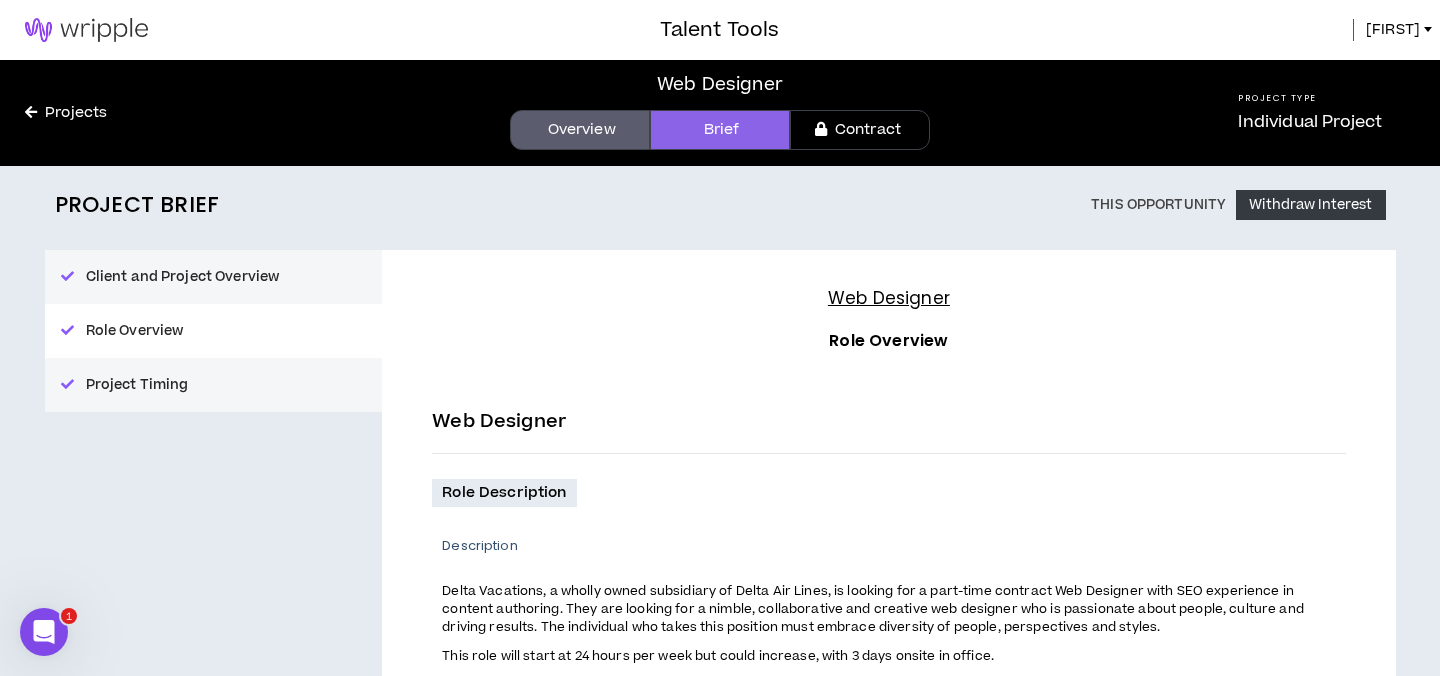 click on "Talent Tools" at bounding box center [719, 30] 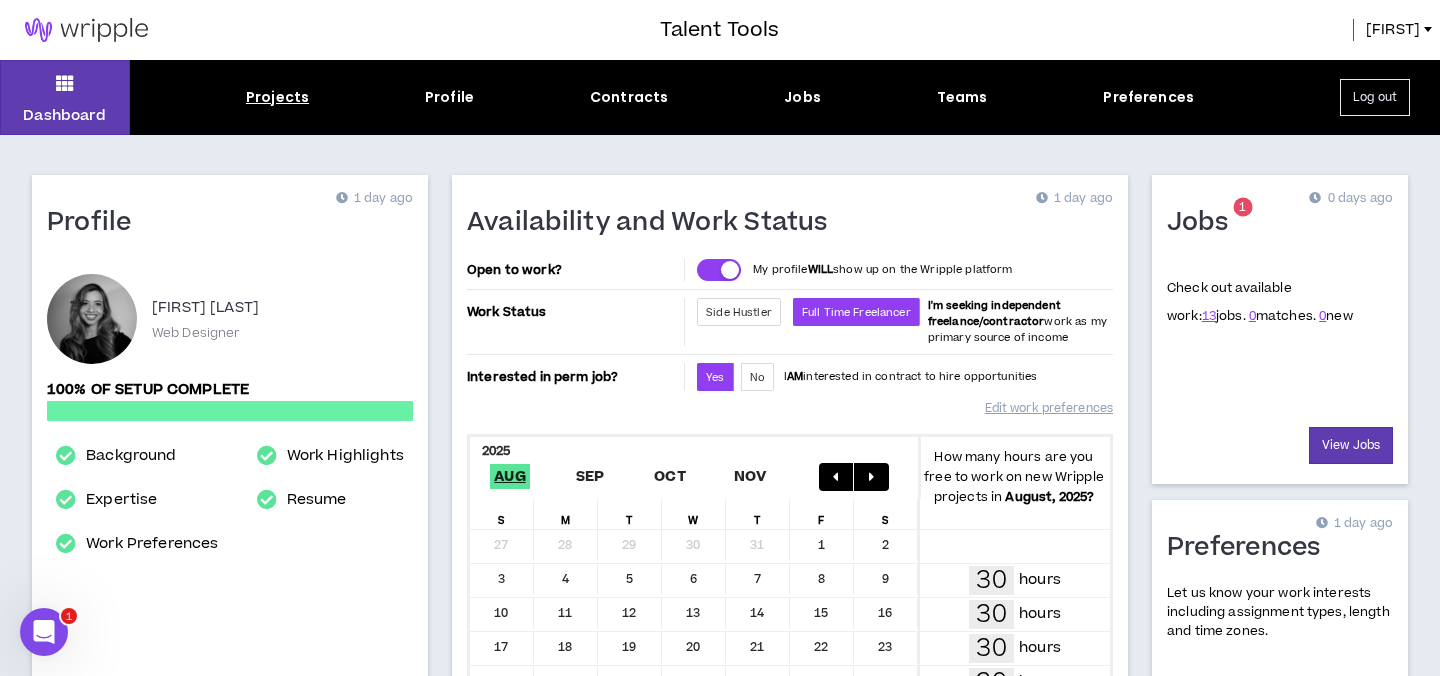 click on "Projects" at bounding box center [277, 97] 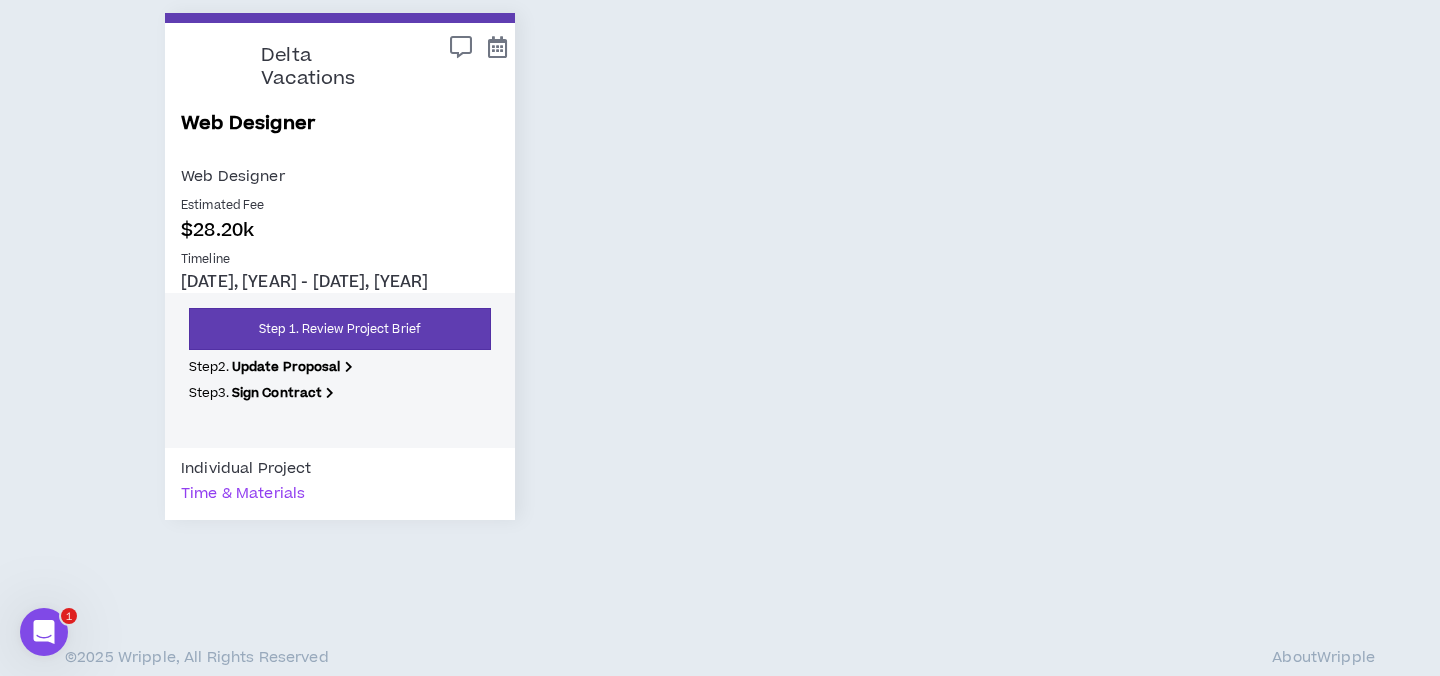 scroll, scrollTop: 0, scrollLeft: 0, axis: both 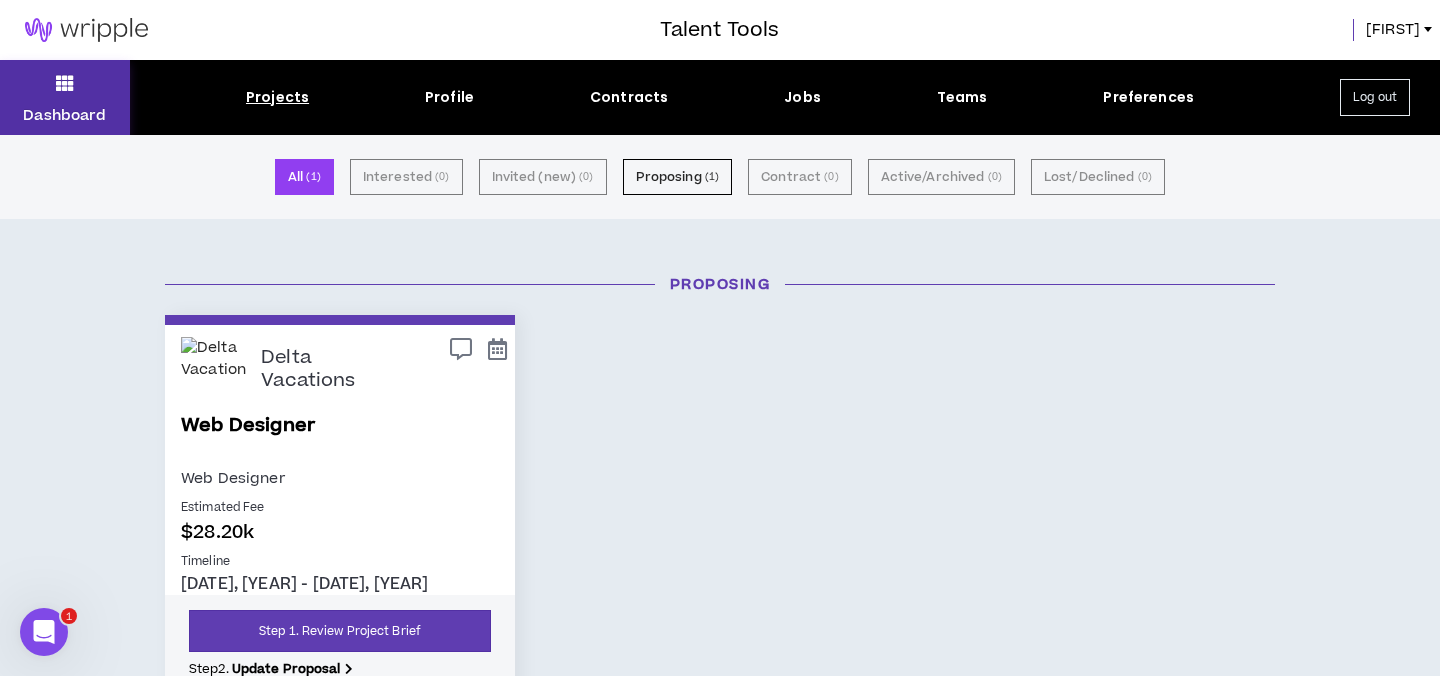 click at bounding box center [65, 83] 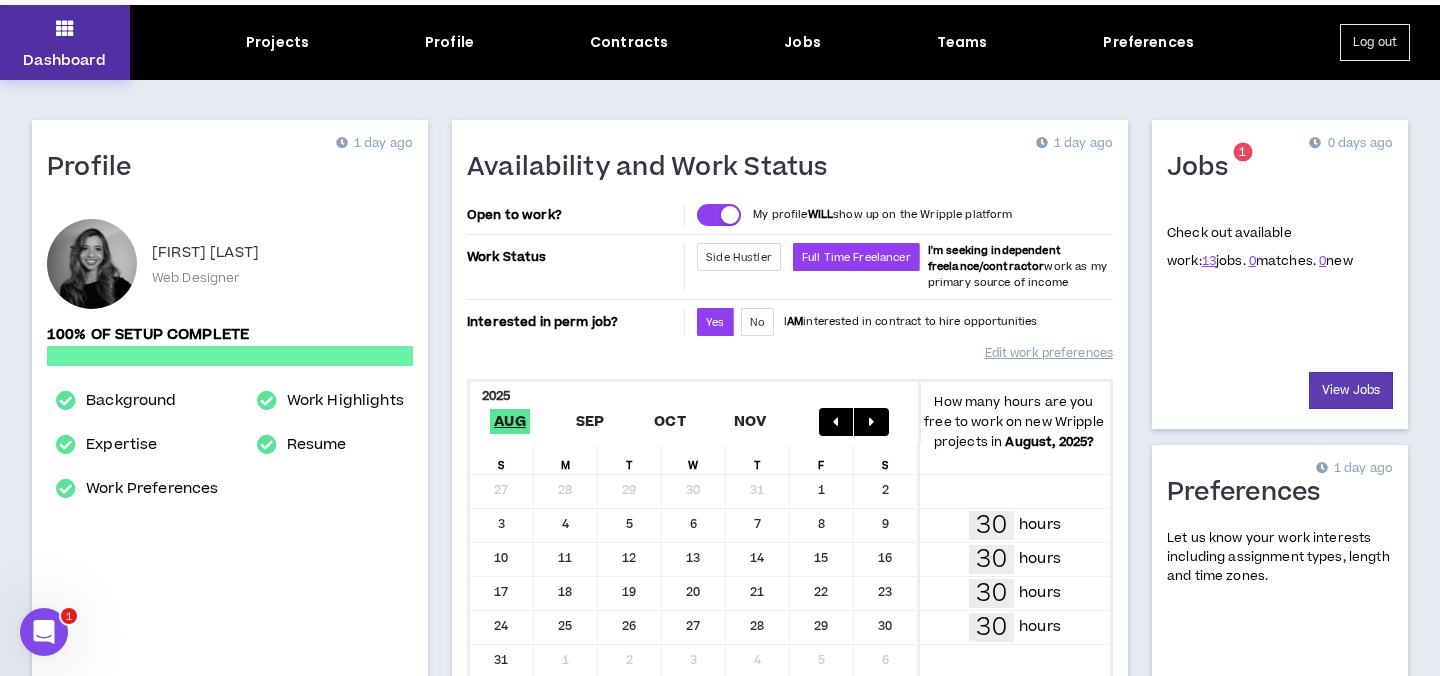 scroll, scrollTop: 59, scrollLeft: 0, axis: vertical 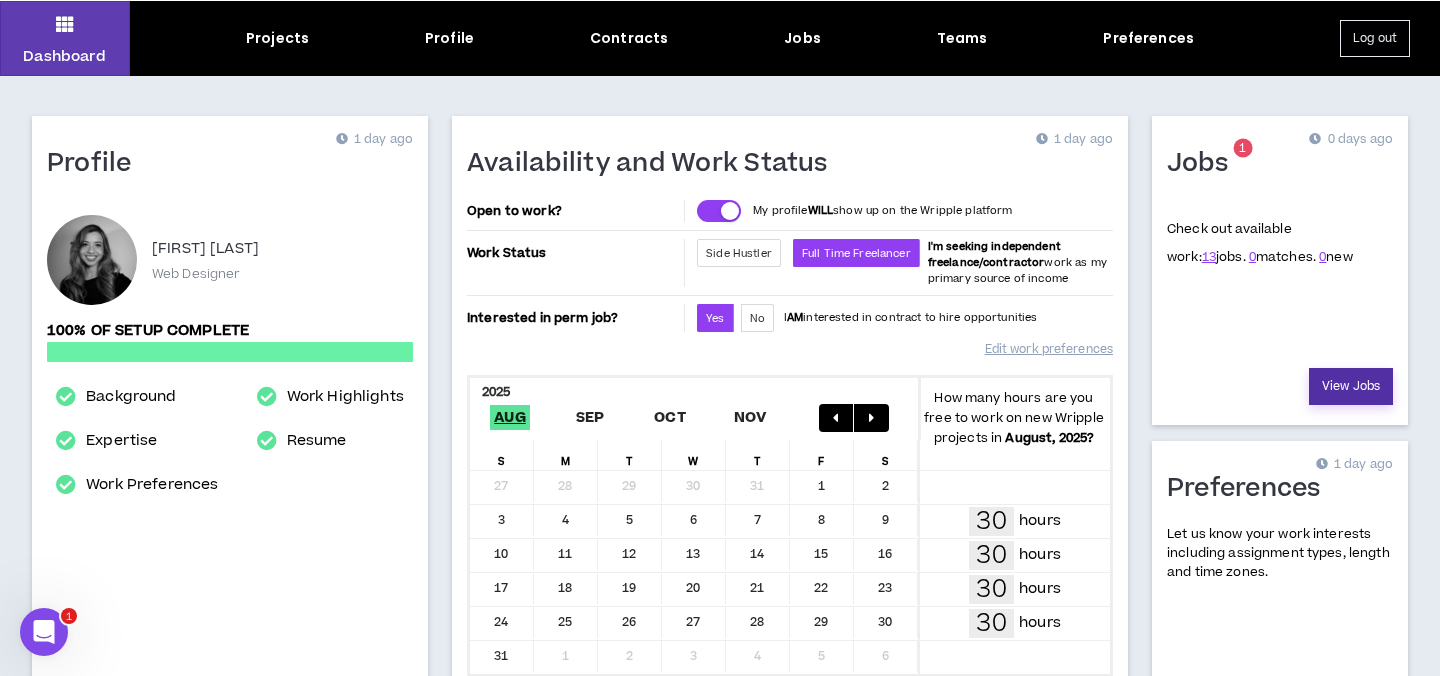 click on "View Jobs" at bounding box center [1351, 386] 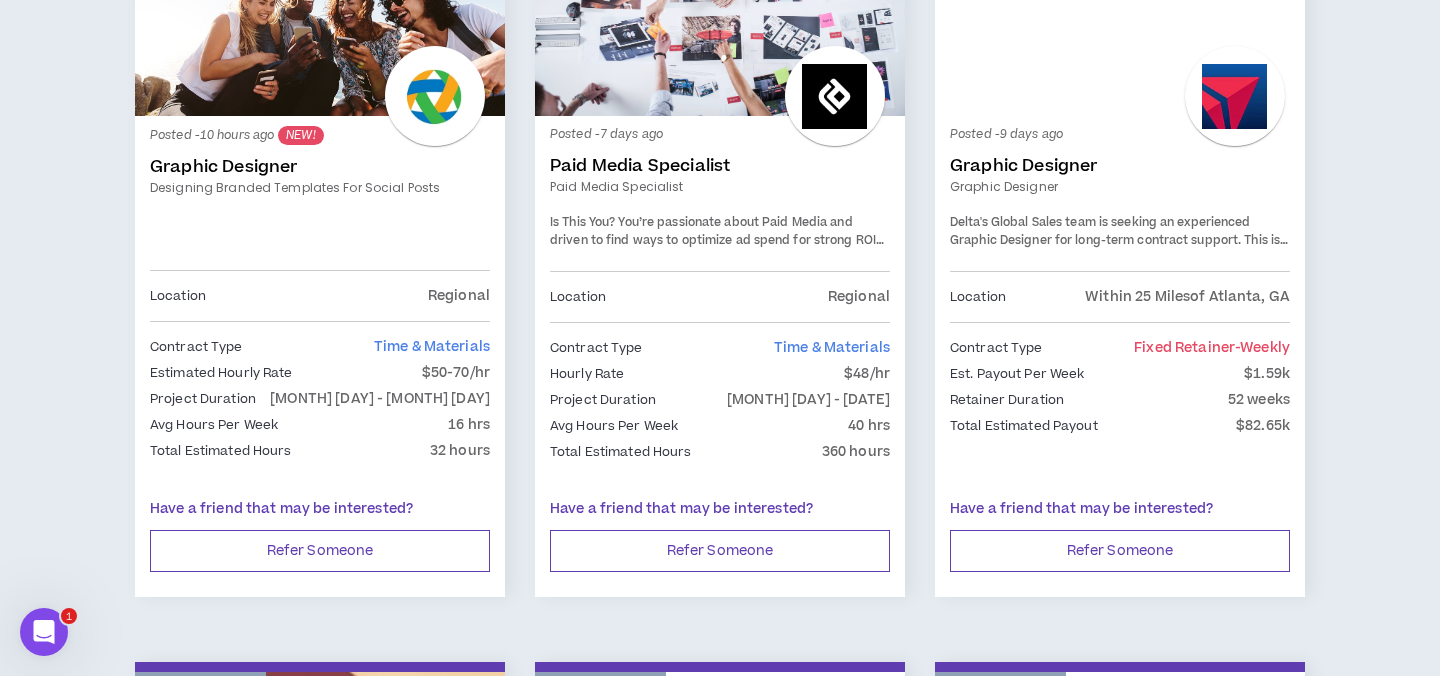 scroll, scrollTop: 0, scrollLeft: 0, axis: both 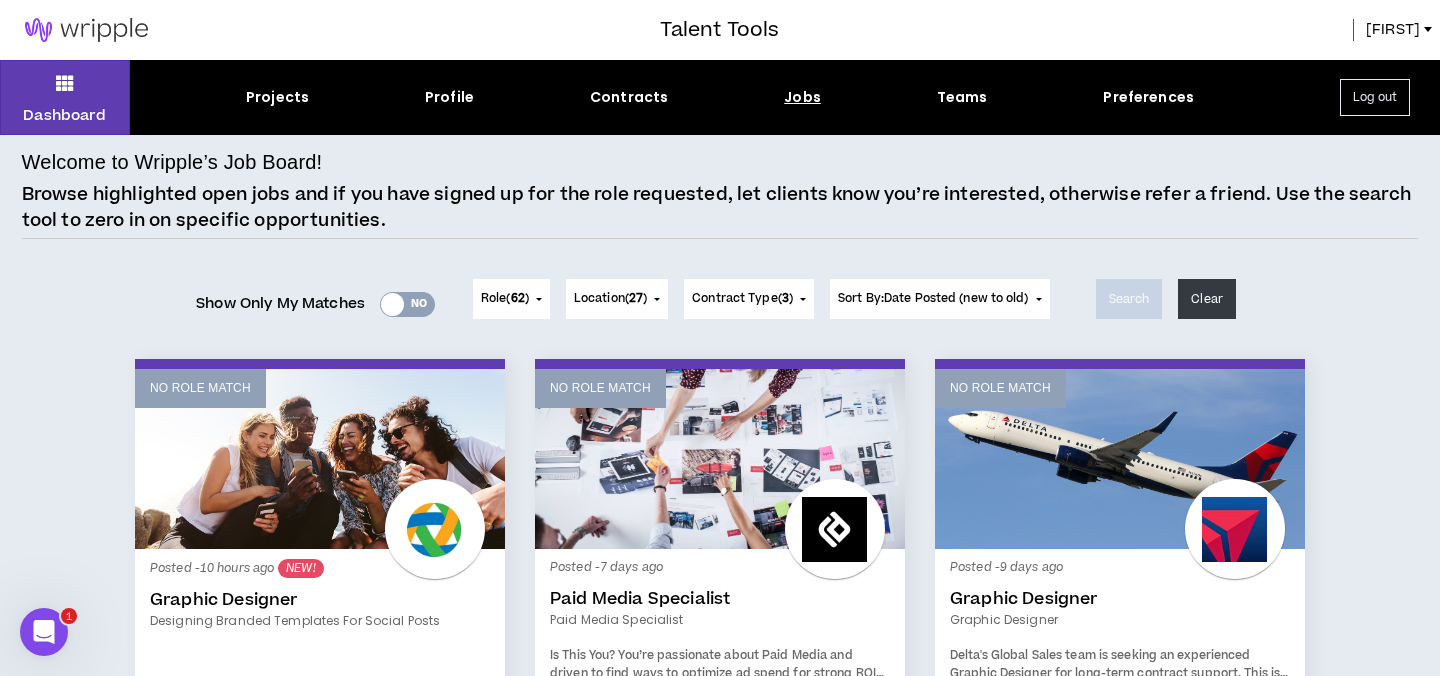 click on "Role  ( 62 )" at bounding box center [511, 299] 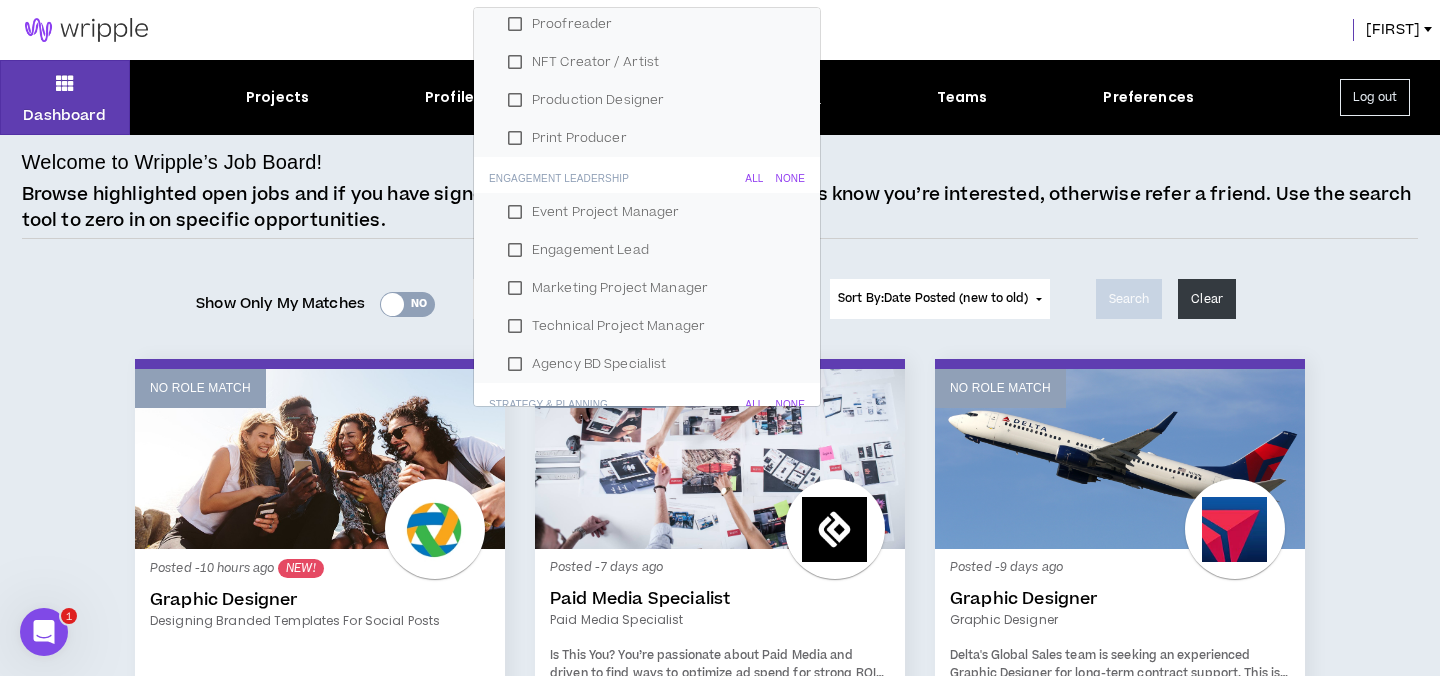 scroll, scrollTop: 254, scrollLeft: 0, axis: vertical 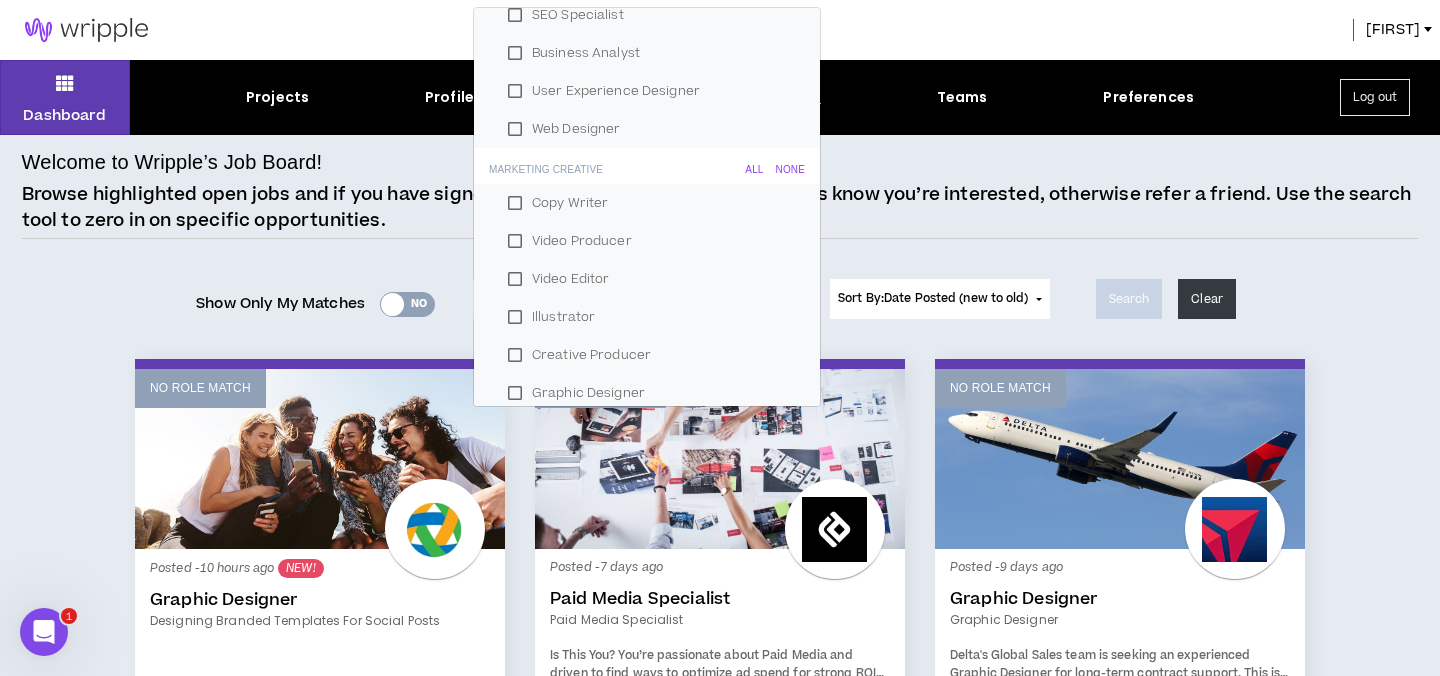 click on "Welcome to Wripple’s Job Board! Browse highlighted open jobs and if you have signed up for the role requested, let clients know you’re interested, otherwise refer a friend. Use the search tool to zero in on specific opportunities. Show Only My Matches Yes No Role  ( 62 ) 62  Selected Edit Done Experience & Design All None Instructional Designer User Research Specialist Visual & UI Designer Product Manager SEO Specialist Business Analyst User Experience Designer Web Designer Marketing Creative All None Copy Writer Video Producer Video Editor Illustrator Creative Producer Graphic Designer Creative Director Content Creator Art Director Photographer Videographer Voice Over Talent Motion Graphics/Animation Designer Email Designer & Developer Proofreader NFT Creator / Artist Production Designer Print Producer Engagement Leadership All None Event Project Manager Engagement Lead Marketing Project Manager Technical Project Manager Agency BD Specialist Strategy & Planning All None Marketing Strategist Brand Planner" at bounding box center (720, 2134) 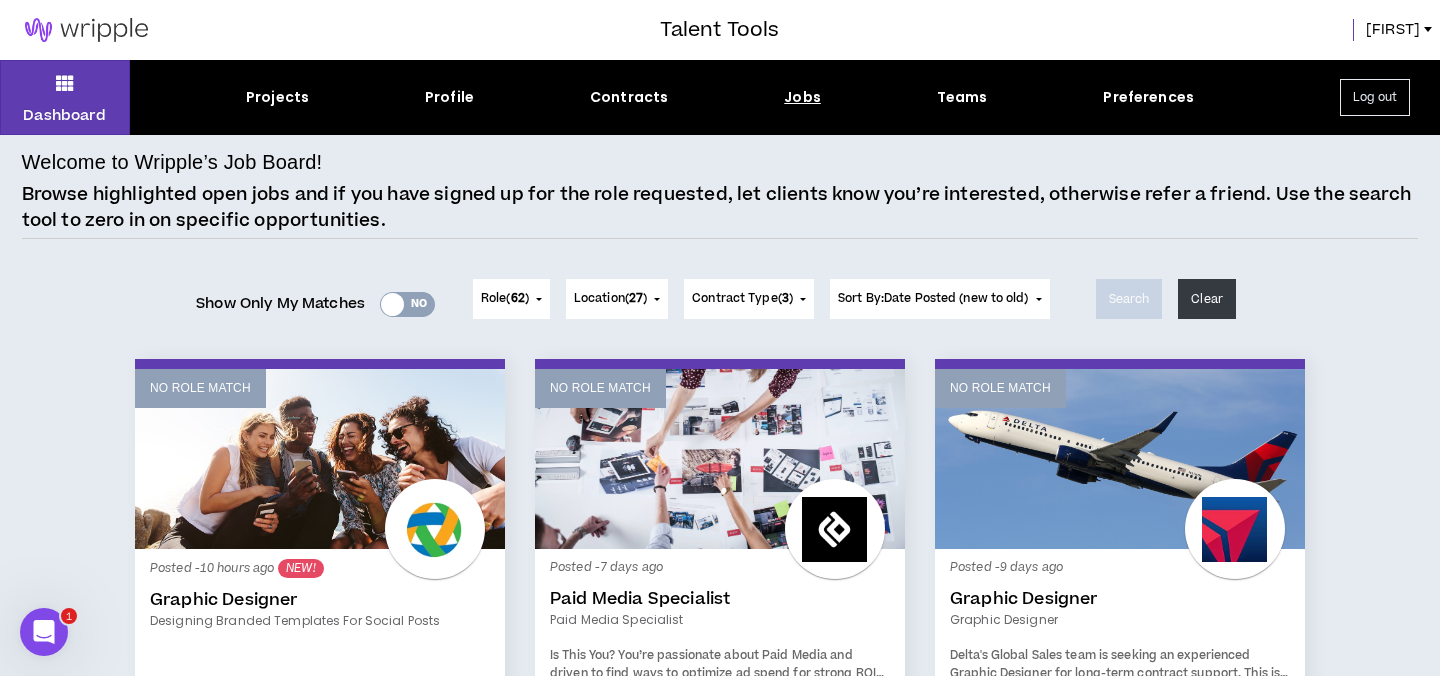 click on "Location  ( 27 )" at bounding box center (617, 299) 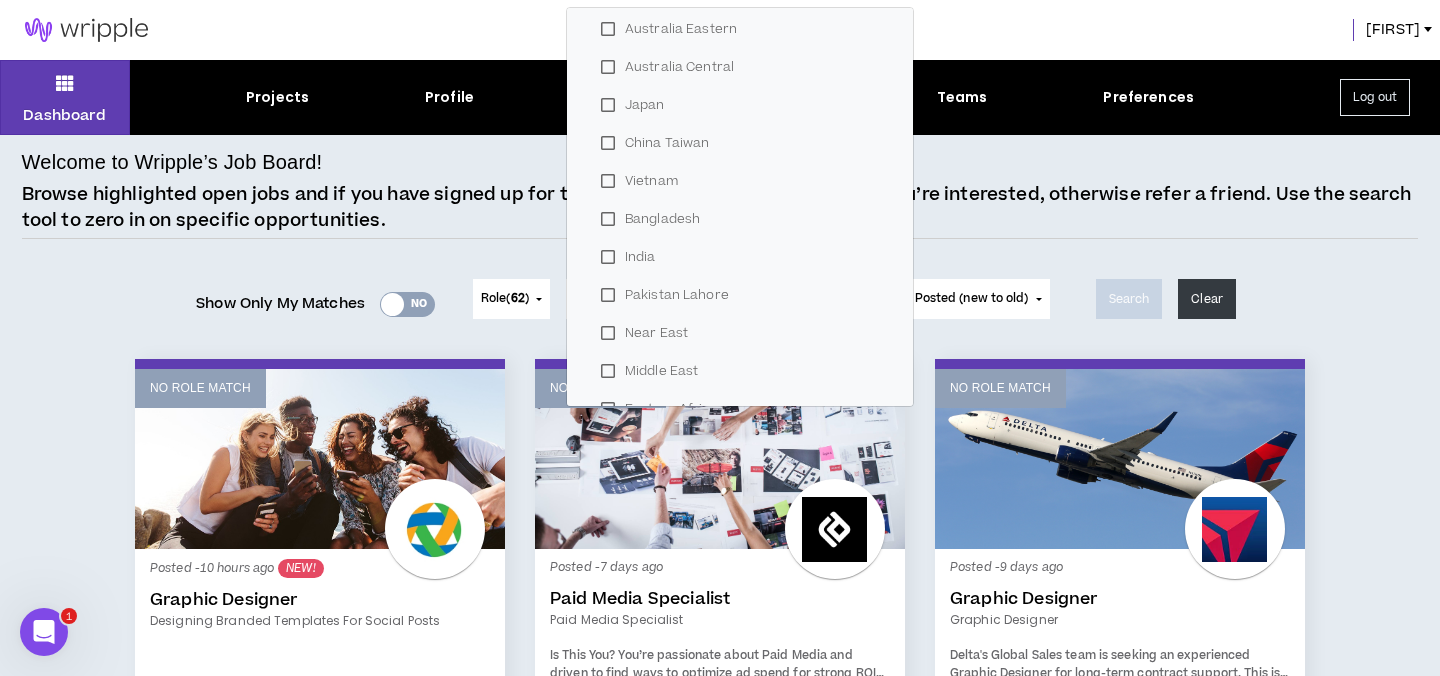 scroll, scrollTop: 809, scrollLeft: 0, axis: vertical 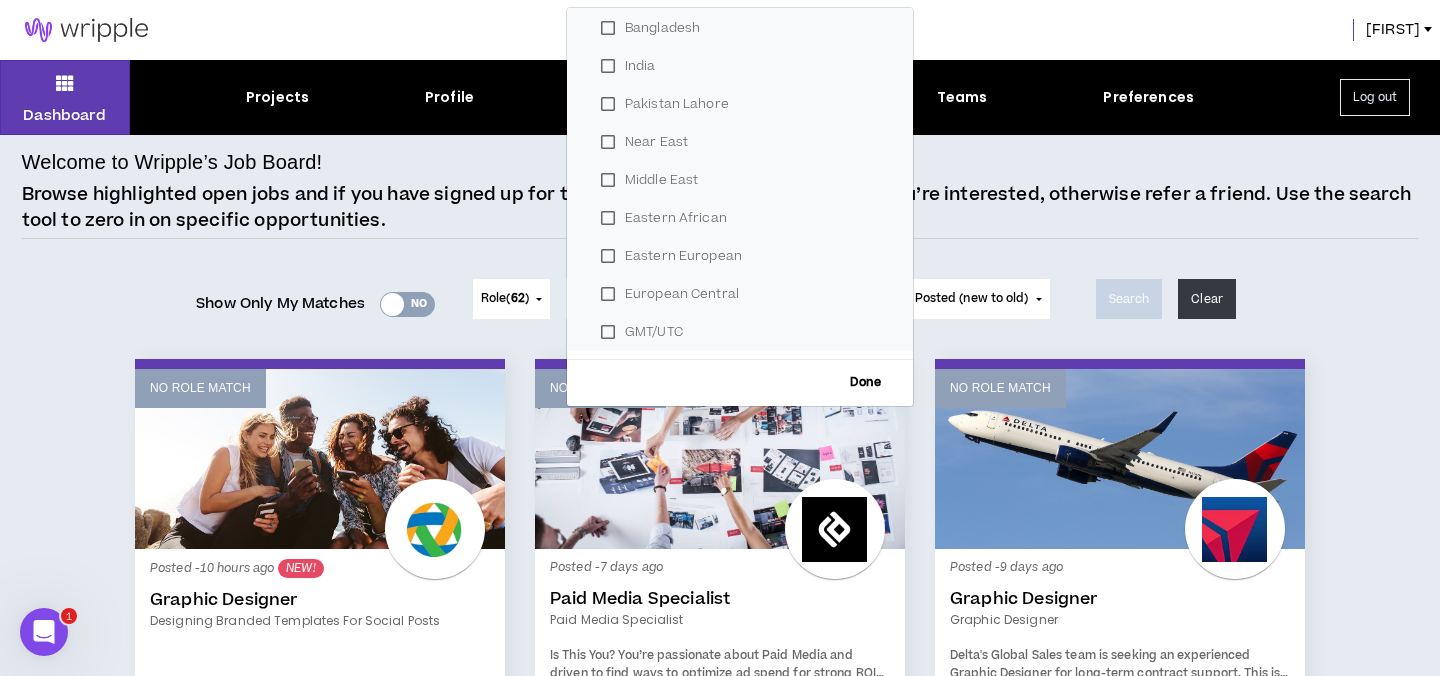 click on "Welcome to Wripple’s Job Board! Browse highlighted open jobs and if you have signed up for the role requested, let clients know you’re interested, otherwise refer a friend. Use the search tool to zero in on specific opportunities." at bounding box center (720, 193) 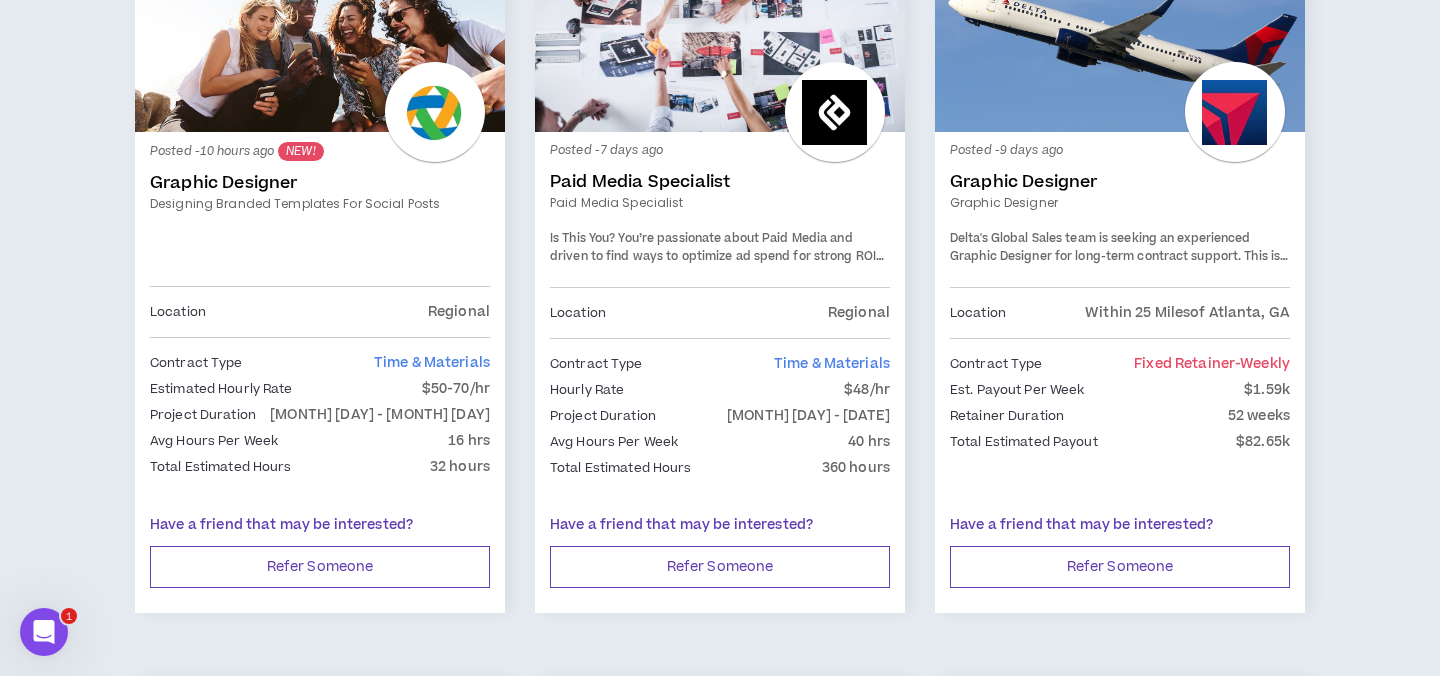 scroll, scrollTop: 420, scrollLeft: 0, axis: vertical 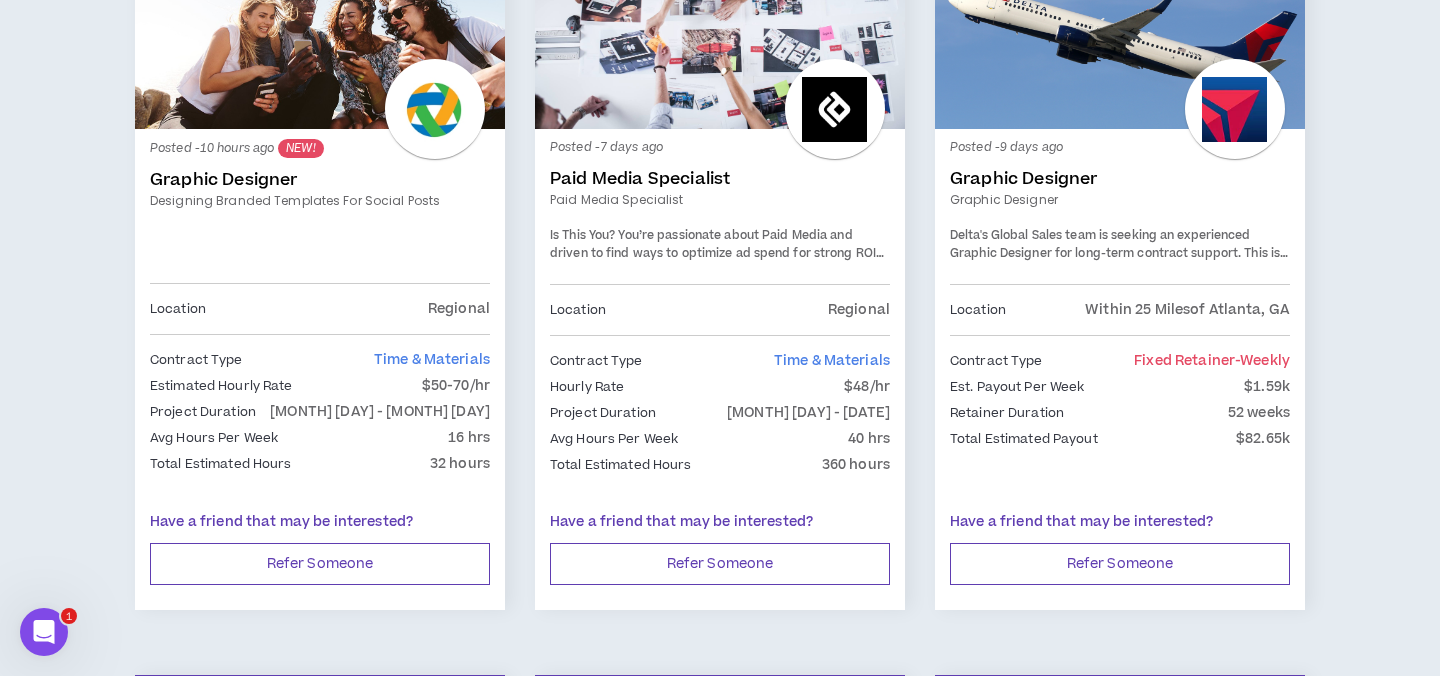 click at bounding box center (320, 244) 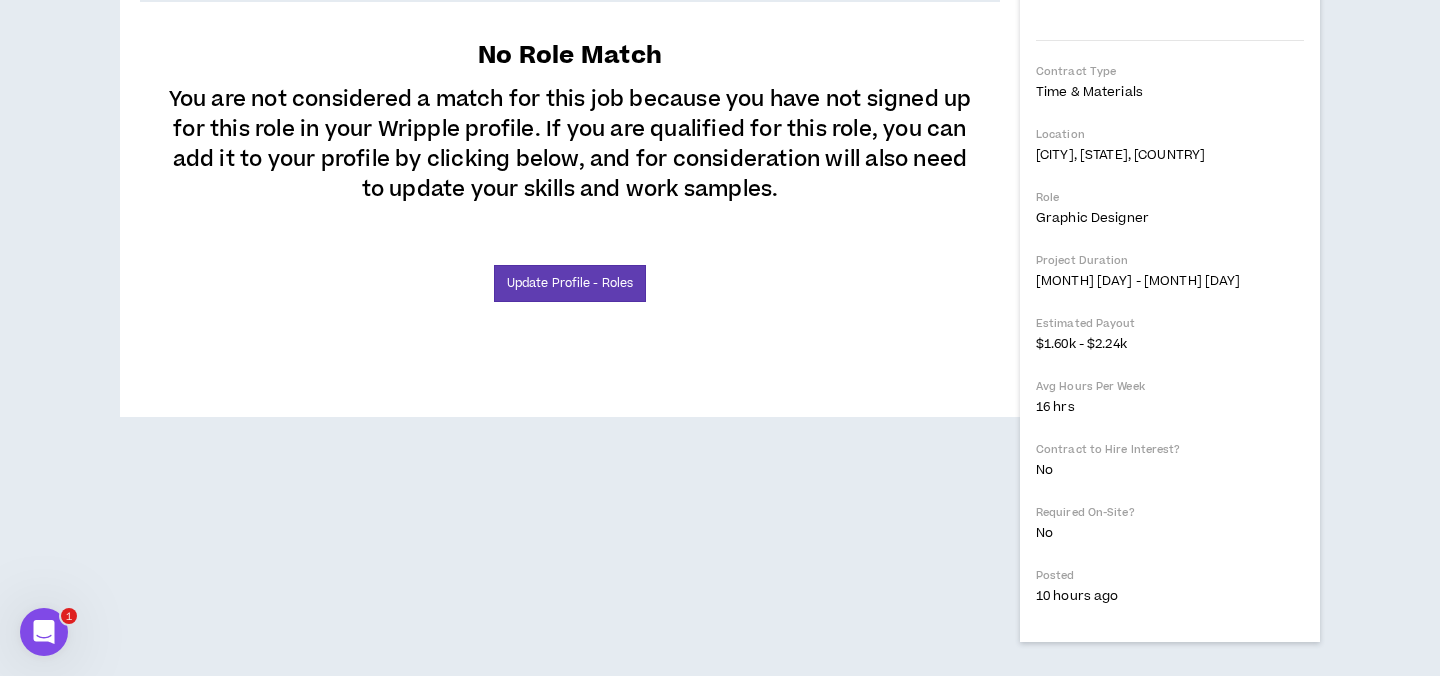 scroll, scrollTop: 703, scrollLeft: 0, axis: vertical 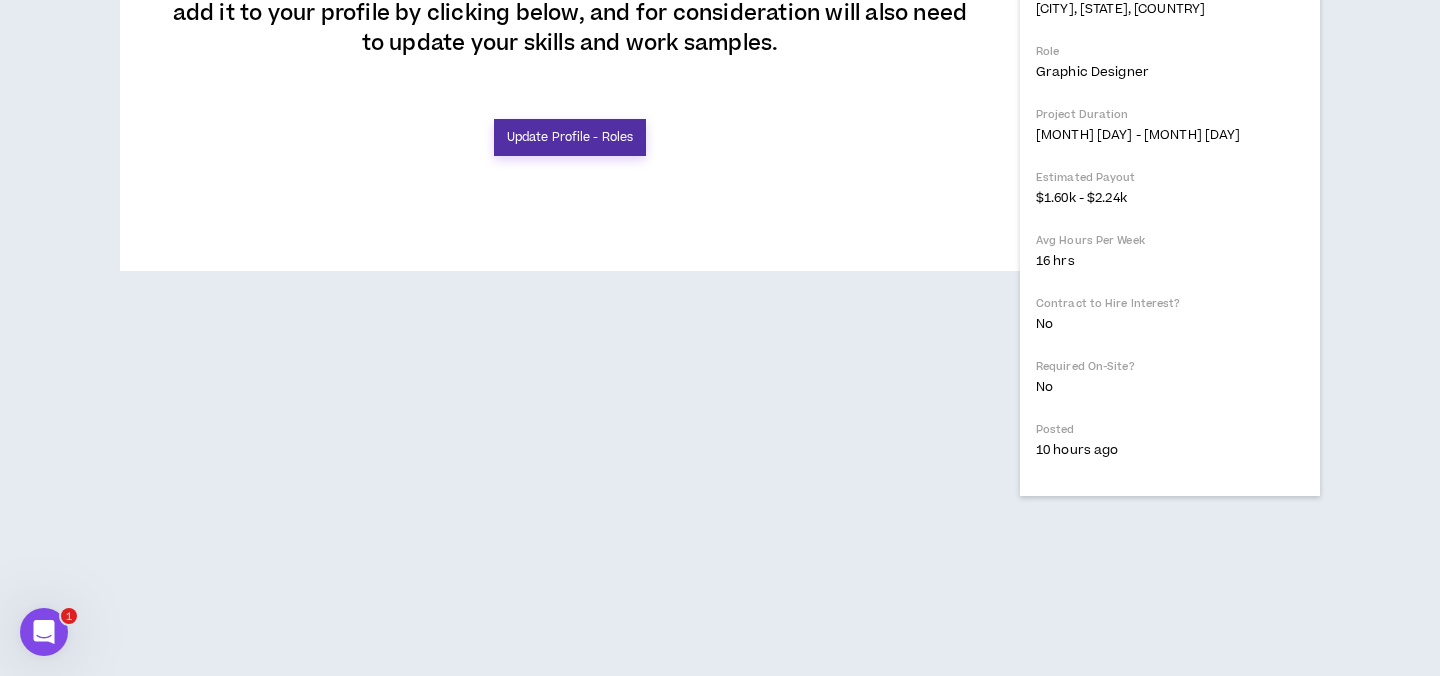 click on "Update Profile - Roles" at bounding box center [570, 137] 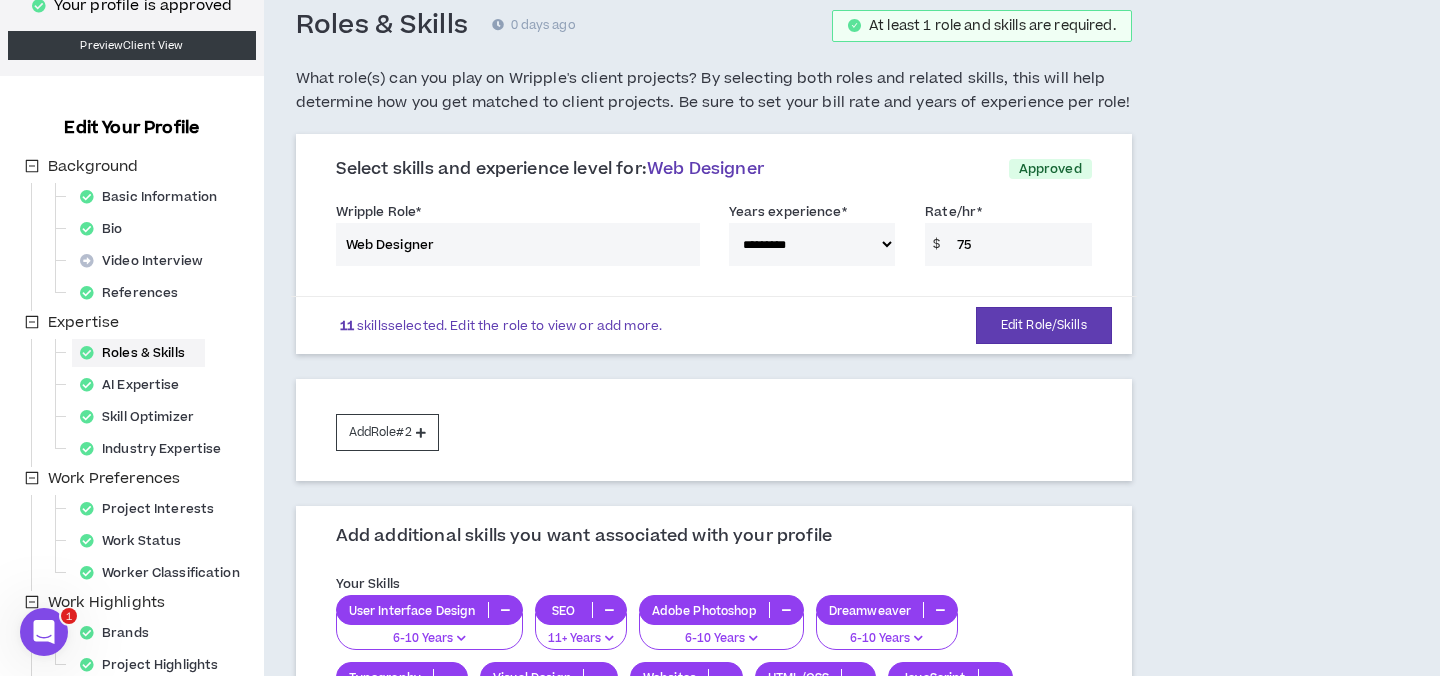 scroll, scrollTop: 120, scrollLeft: 0, axis: vertical 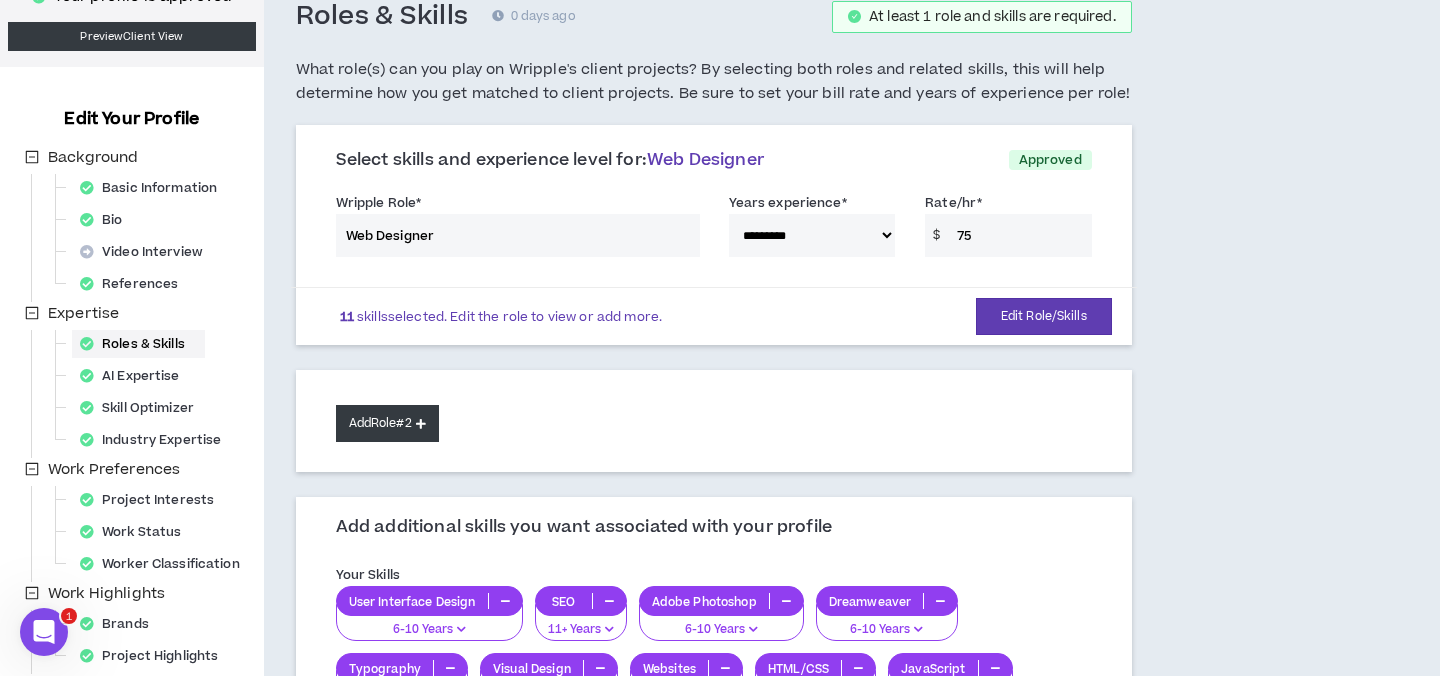 click on "Add  Role  #2" at bounding box center (387, 423) 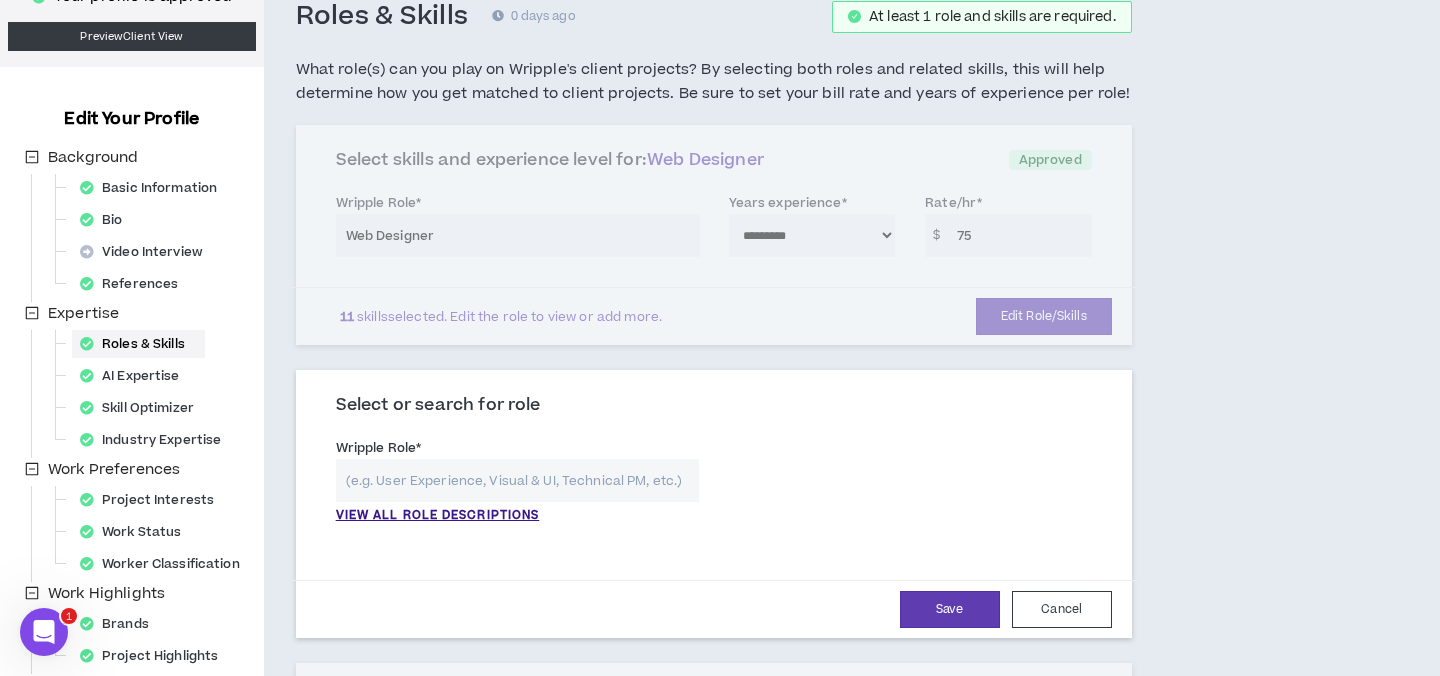 click at bounding box center (517, 480) 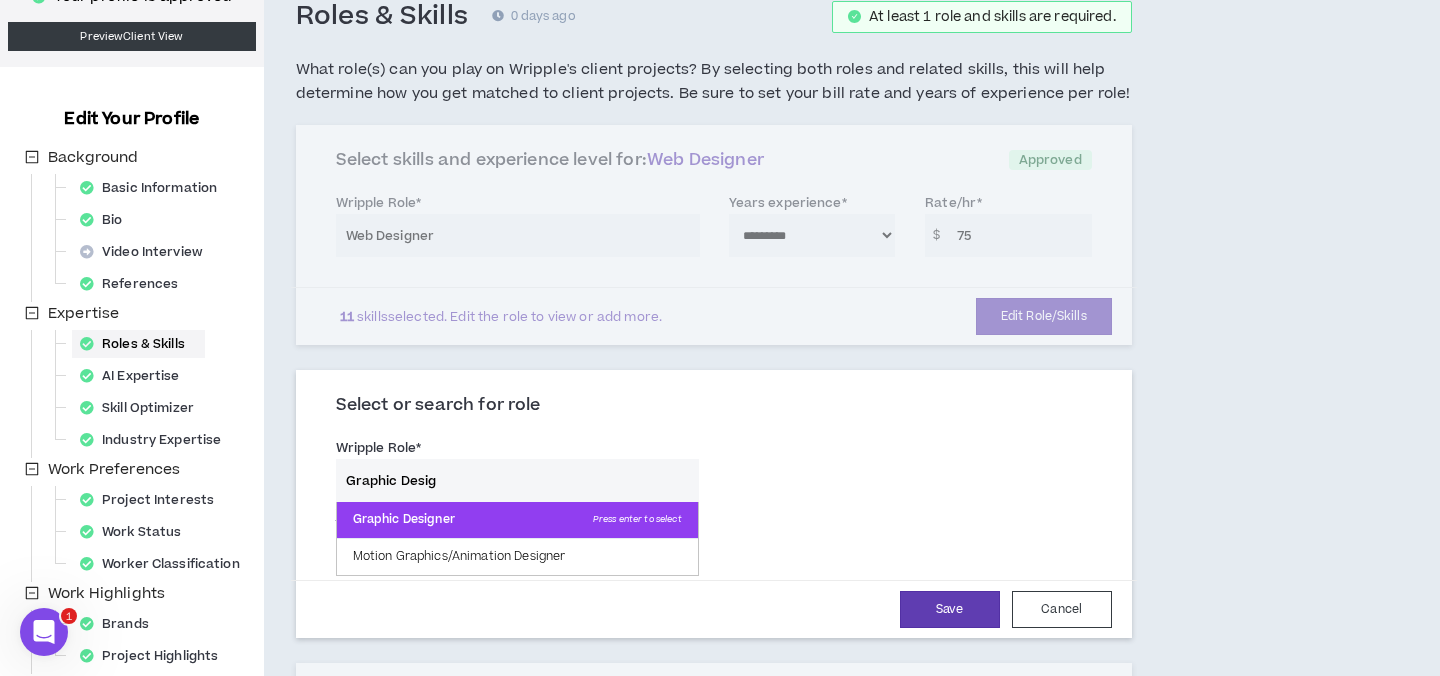 click on "Graphic Designer Press enter to select" at bounding box center [517, 520] 